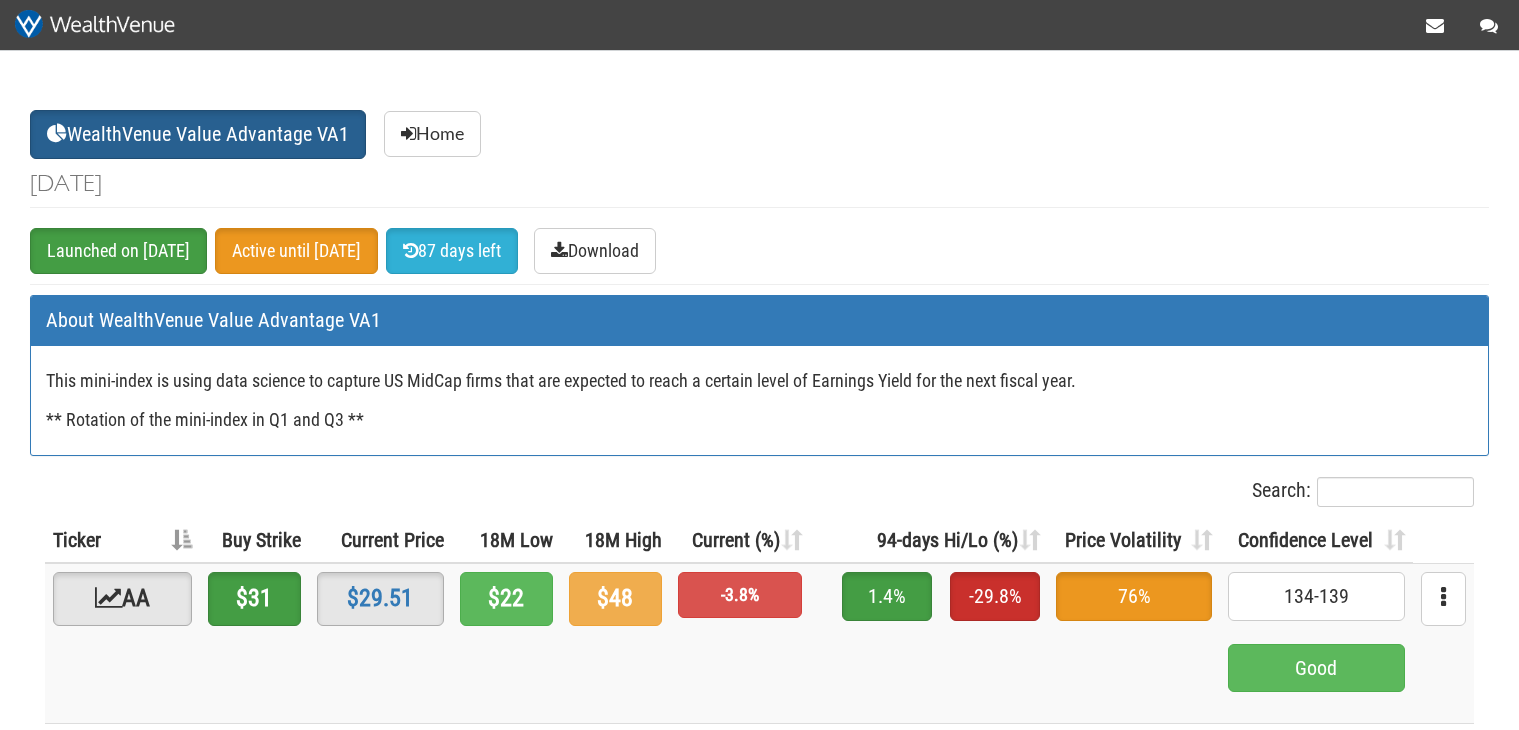 scroll, scrollTop: 0, scrollLeft: 0, axis: both 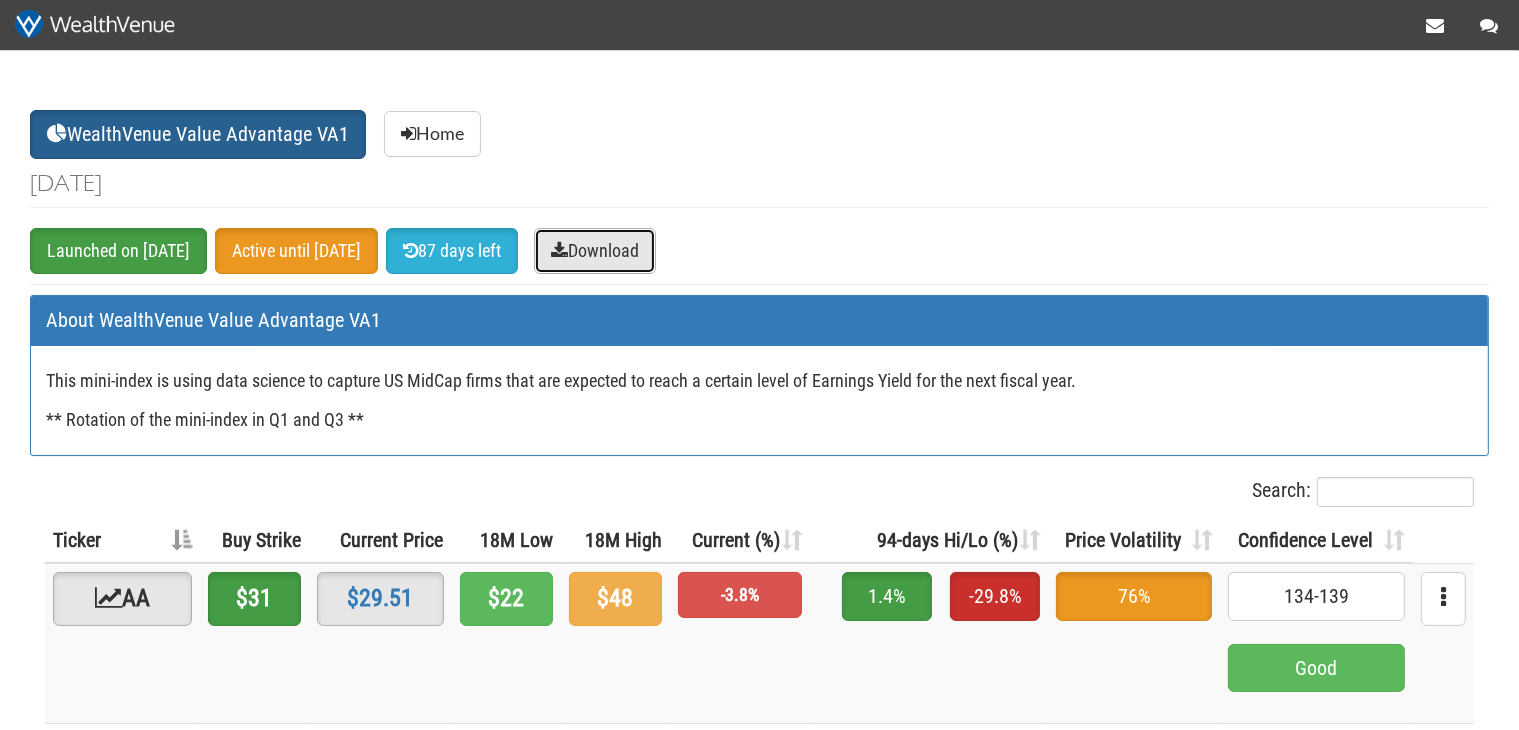 click on "Download" at bounding box center (595, 251) 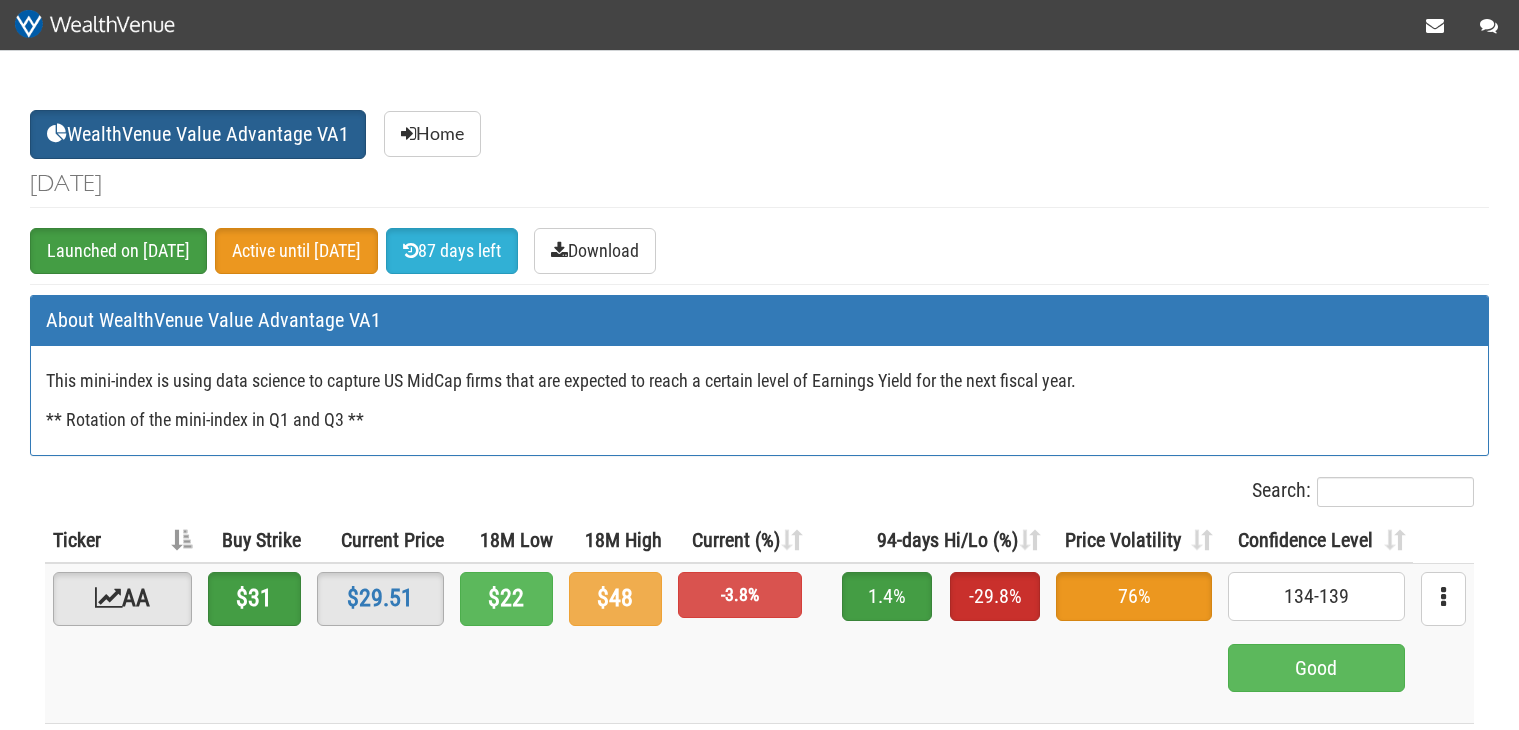 scroll, scrollTop: 0, scrollLeft: 0, axis: both 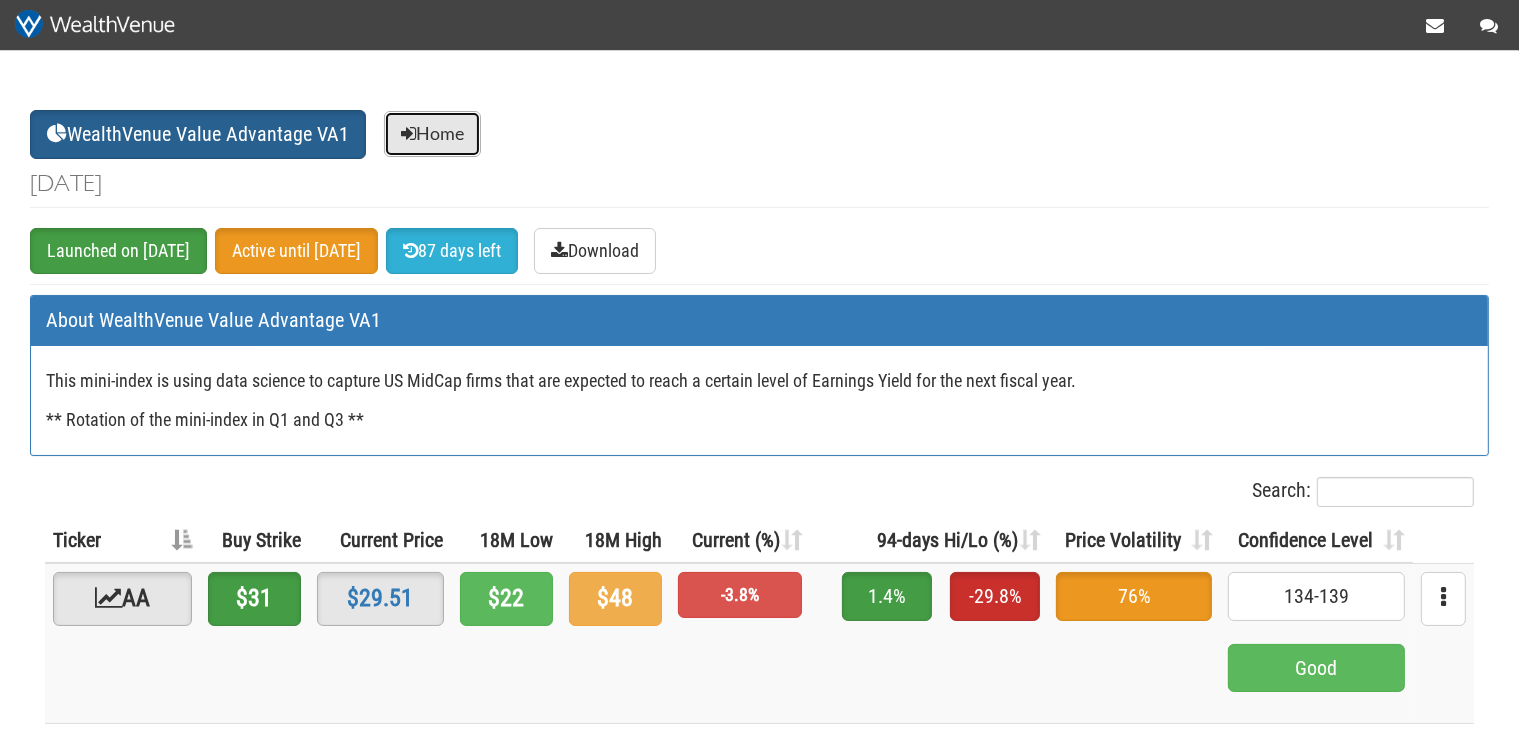 click at bounding box center [408, 134] 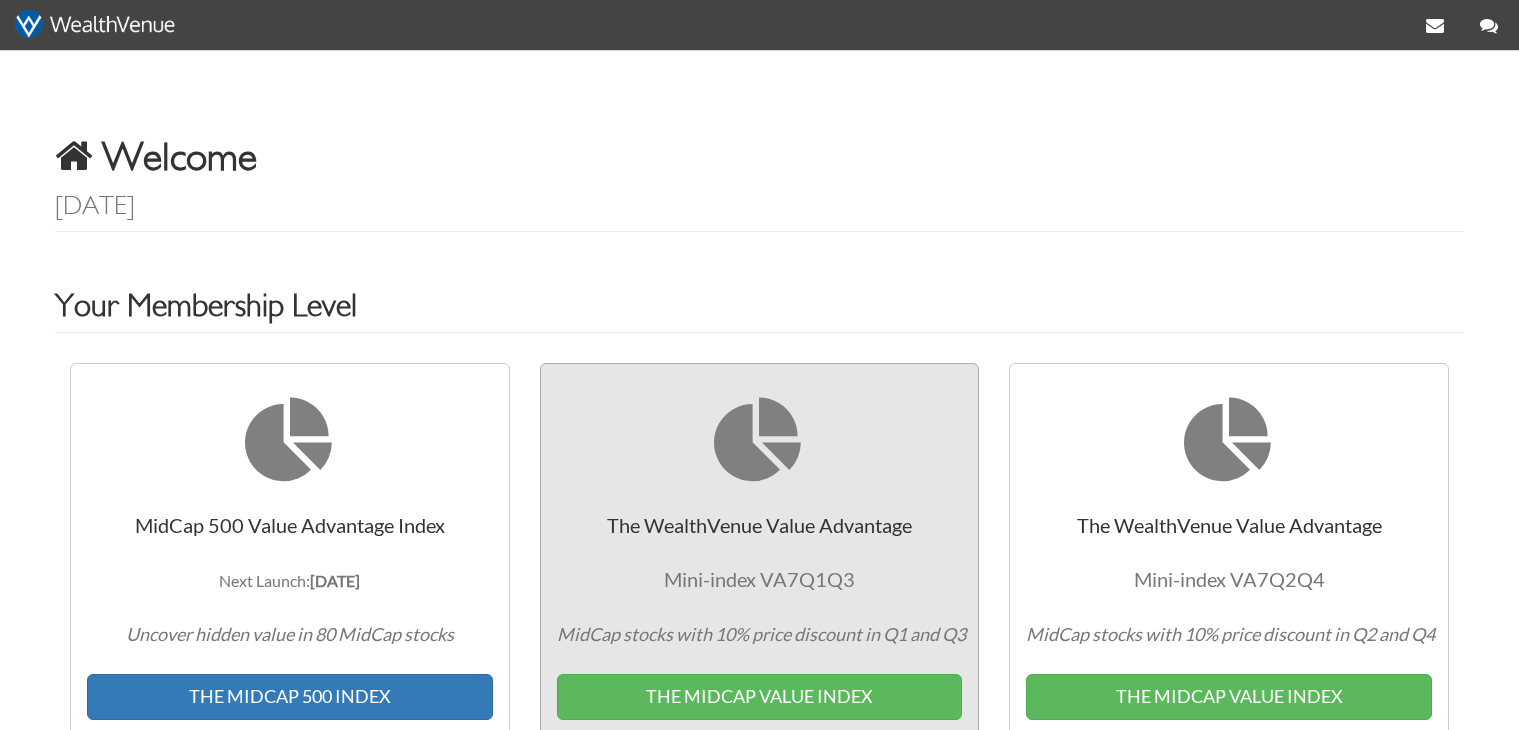 scroll, scrollTop: 0, scrollLeft: 0, axis: both 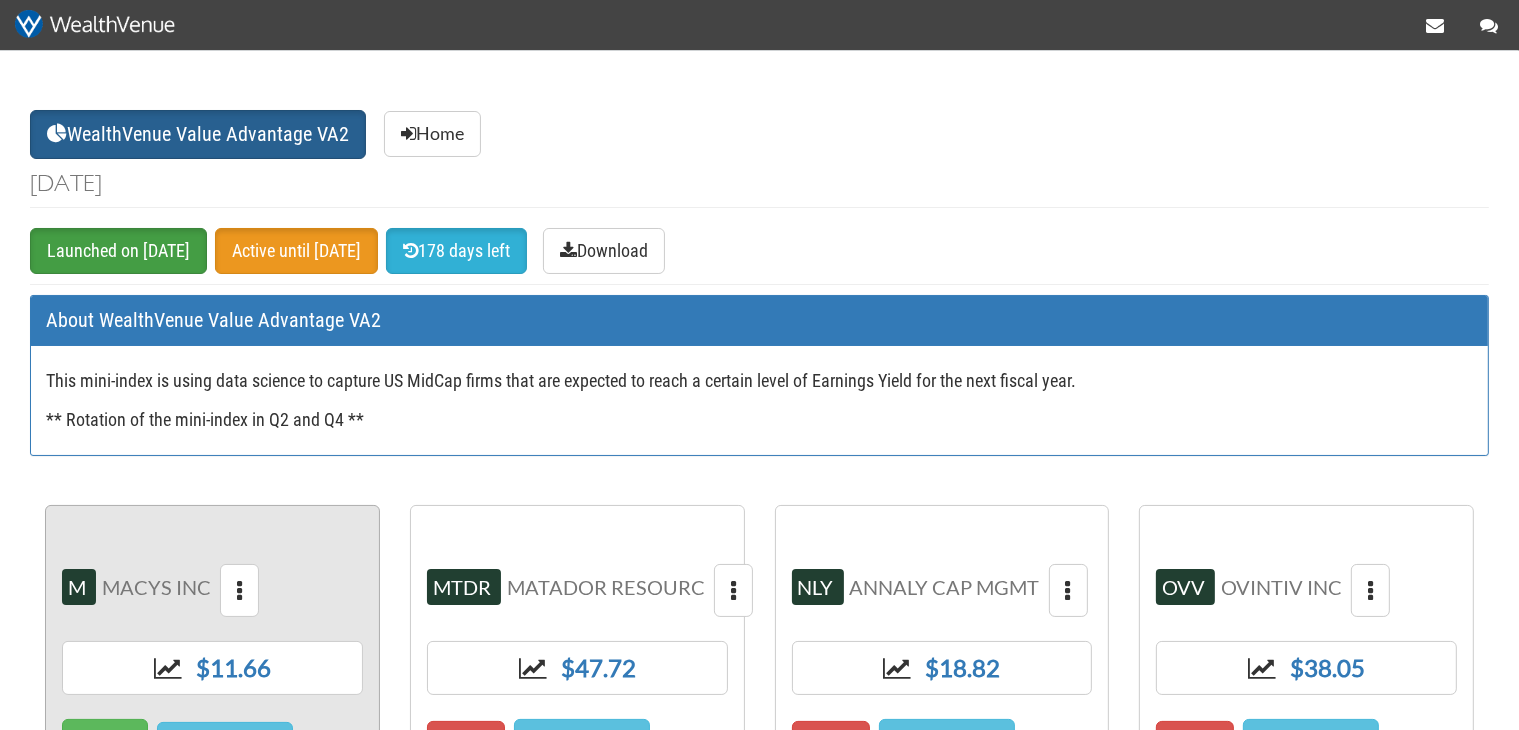 click on "M
MACYS INC
$11.66
2.7%
%  Volatility
Good" at bounding box center [212, 705] 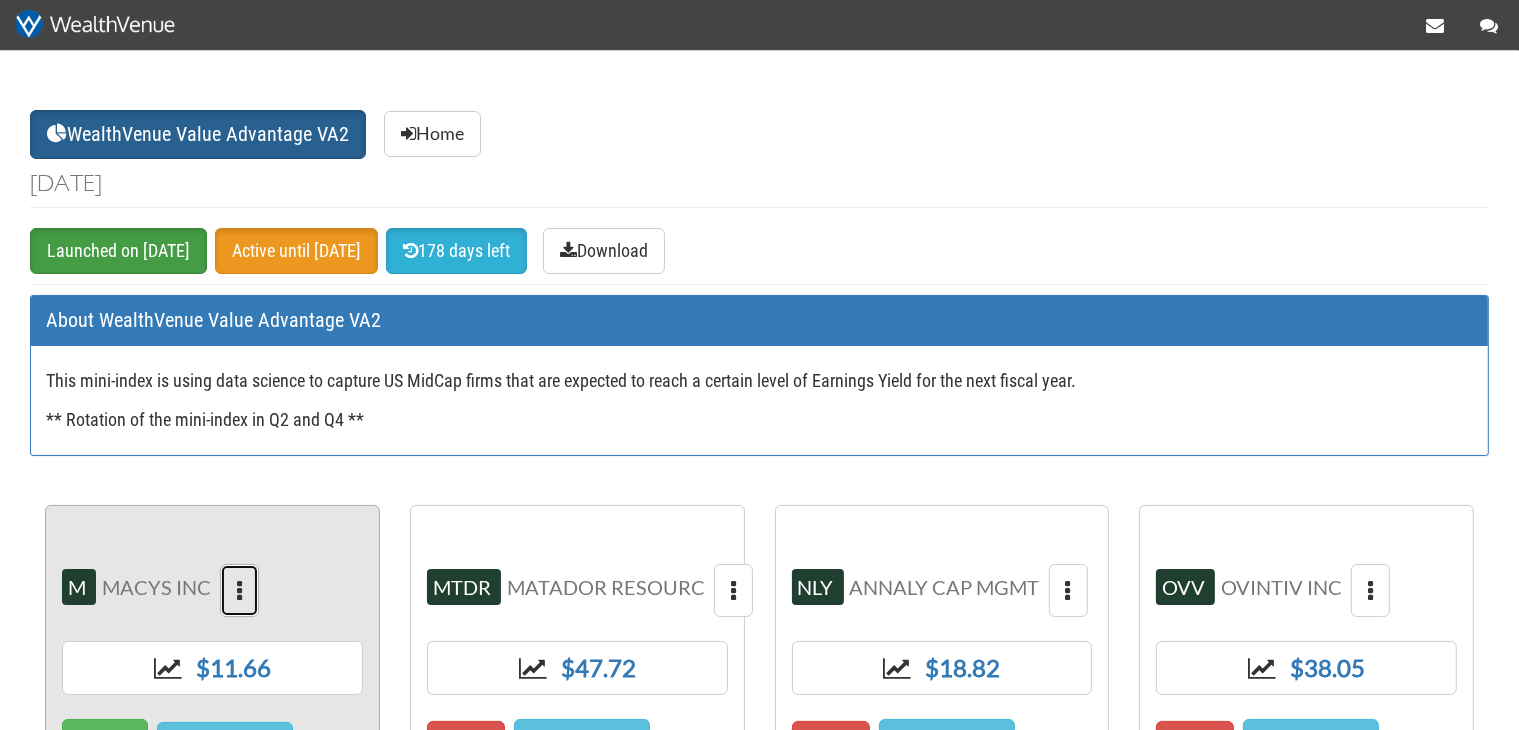 click at bounding box center (239, 591) 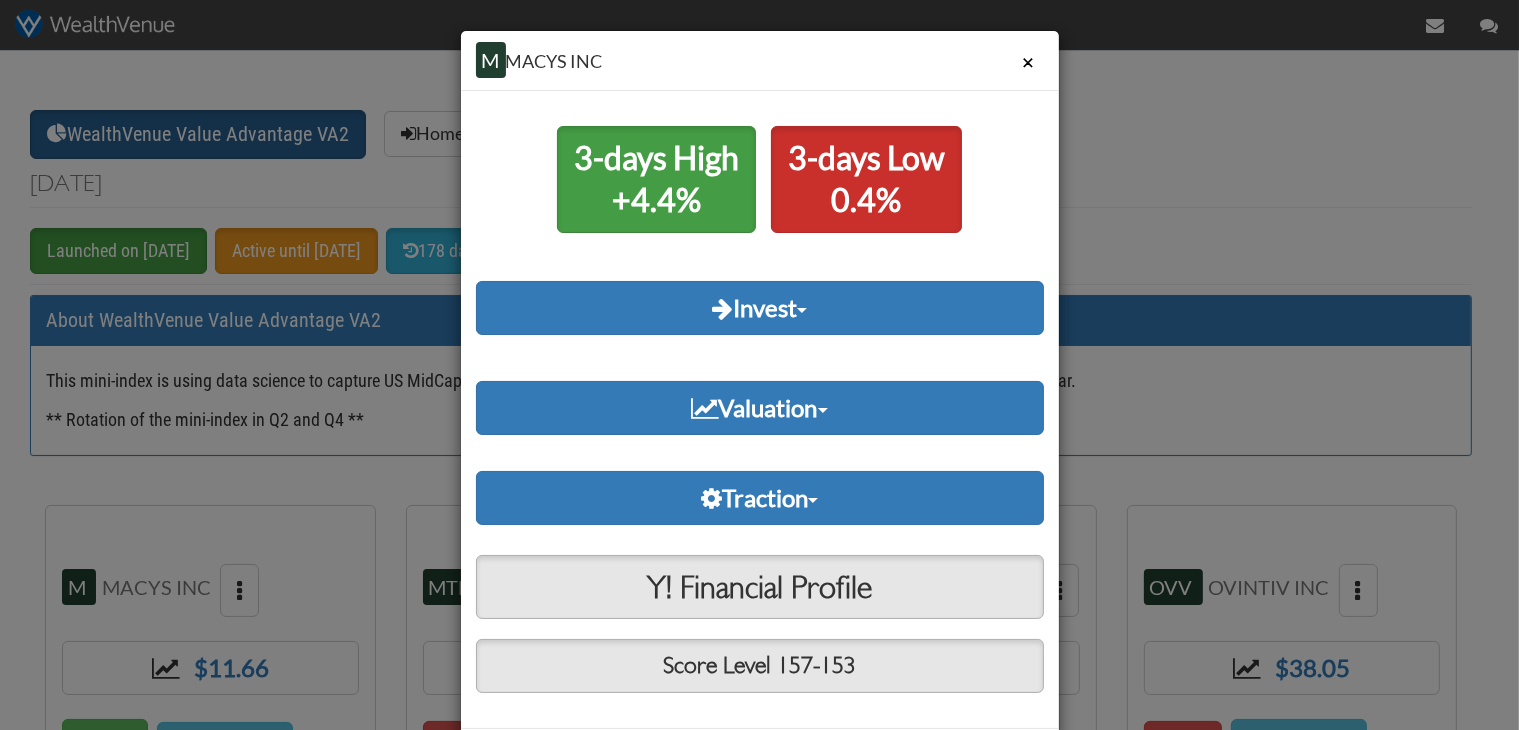 click at bounding box center (759, 416) 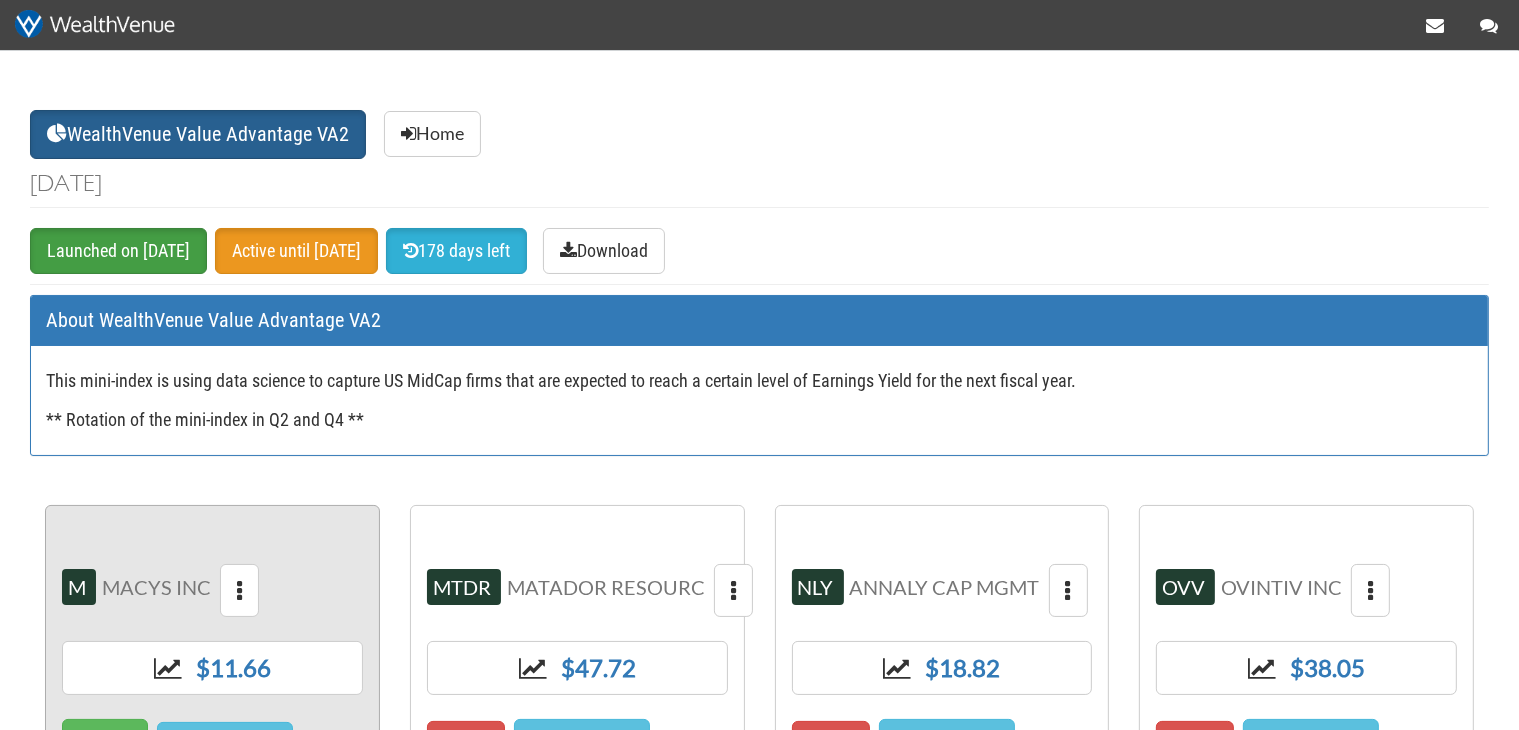 click on "MACYS INC" at bounding box center (156, 587) 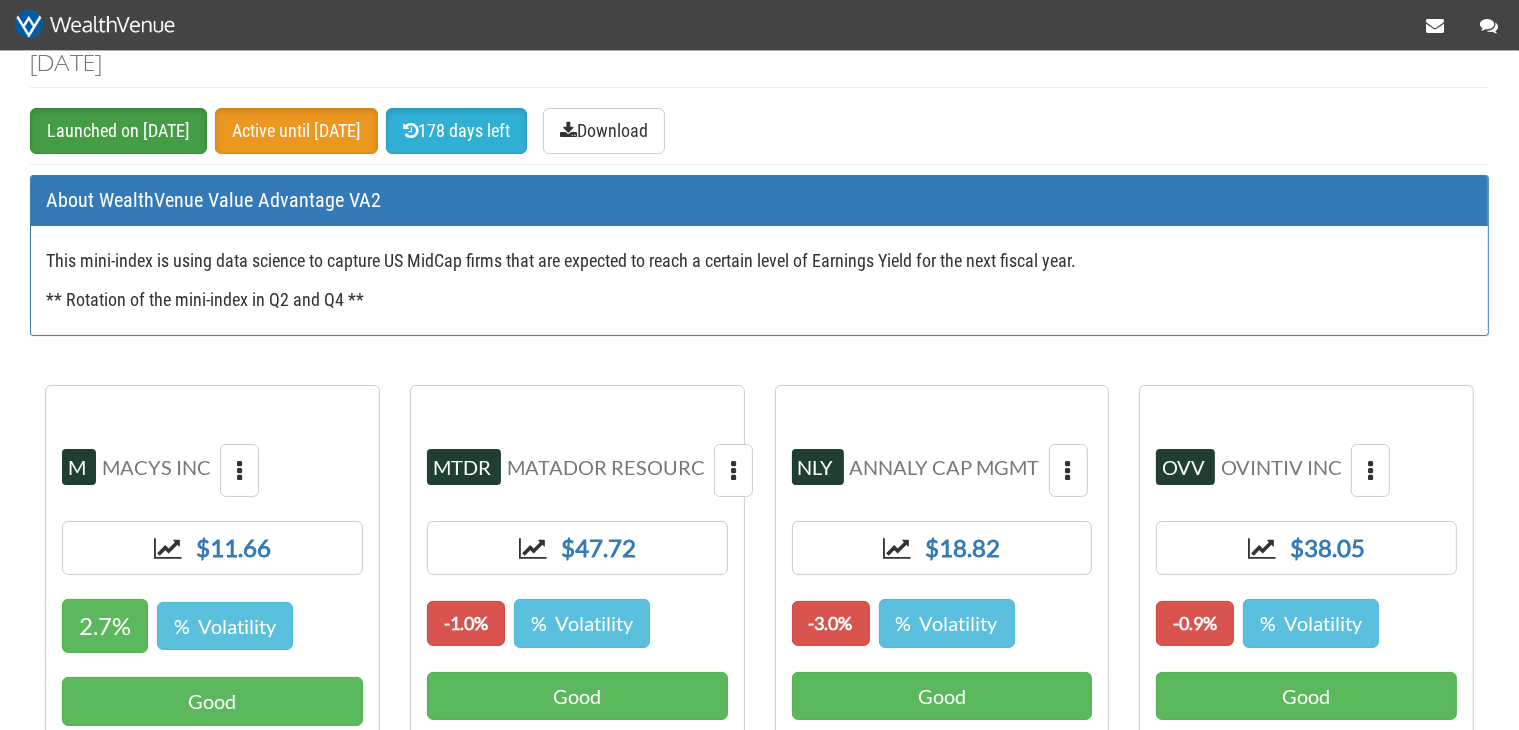 scroll, scrollTop: 316, scrollLeft: 0, axis: vertical 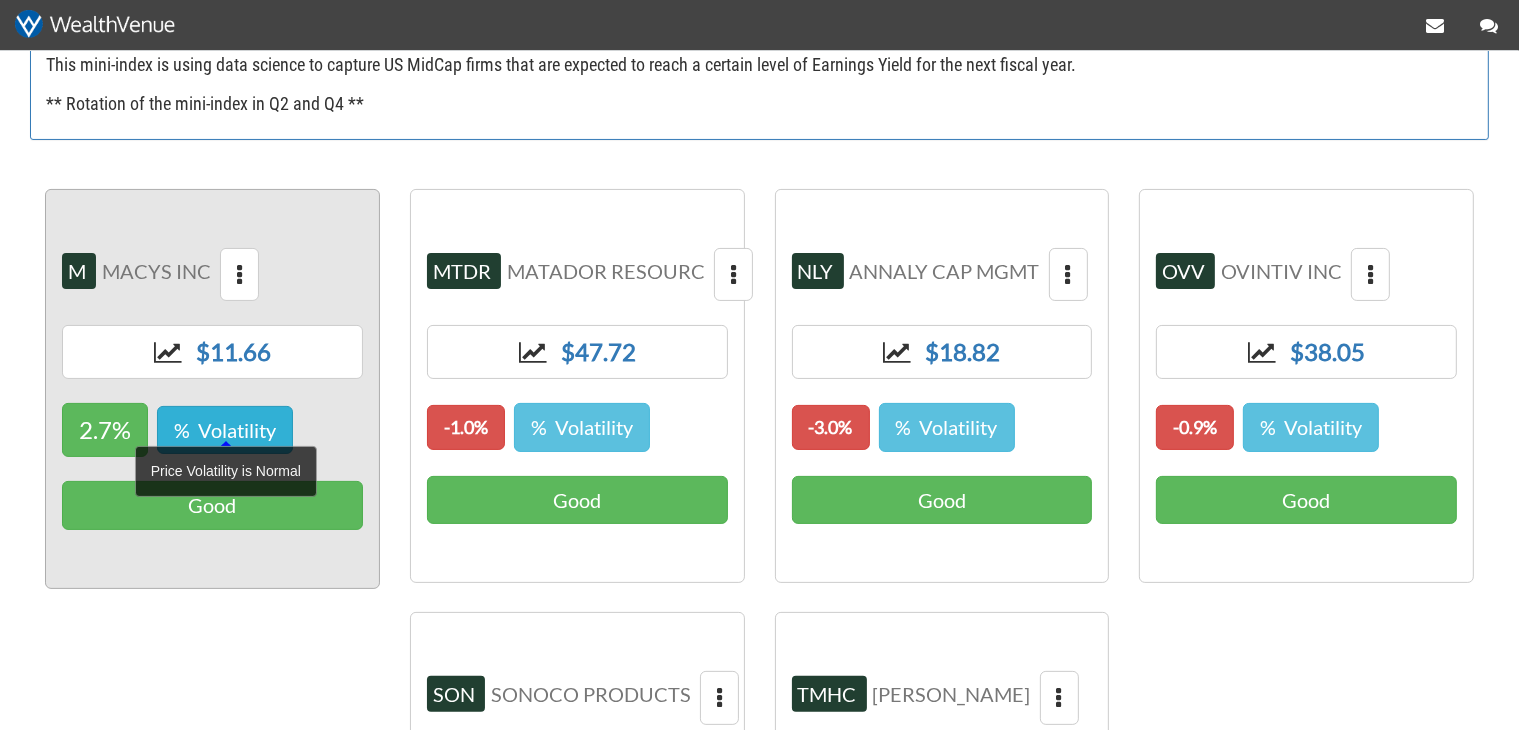 click on "%  Volatility" at bounding box center [225, 430] 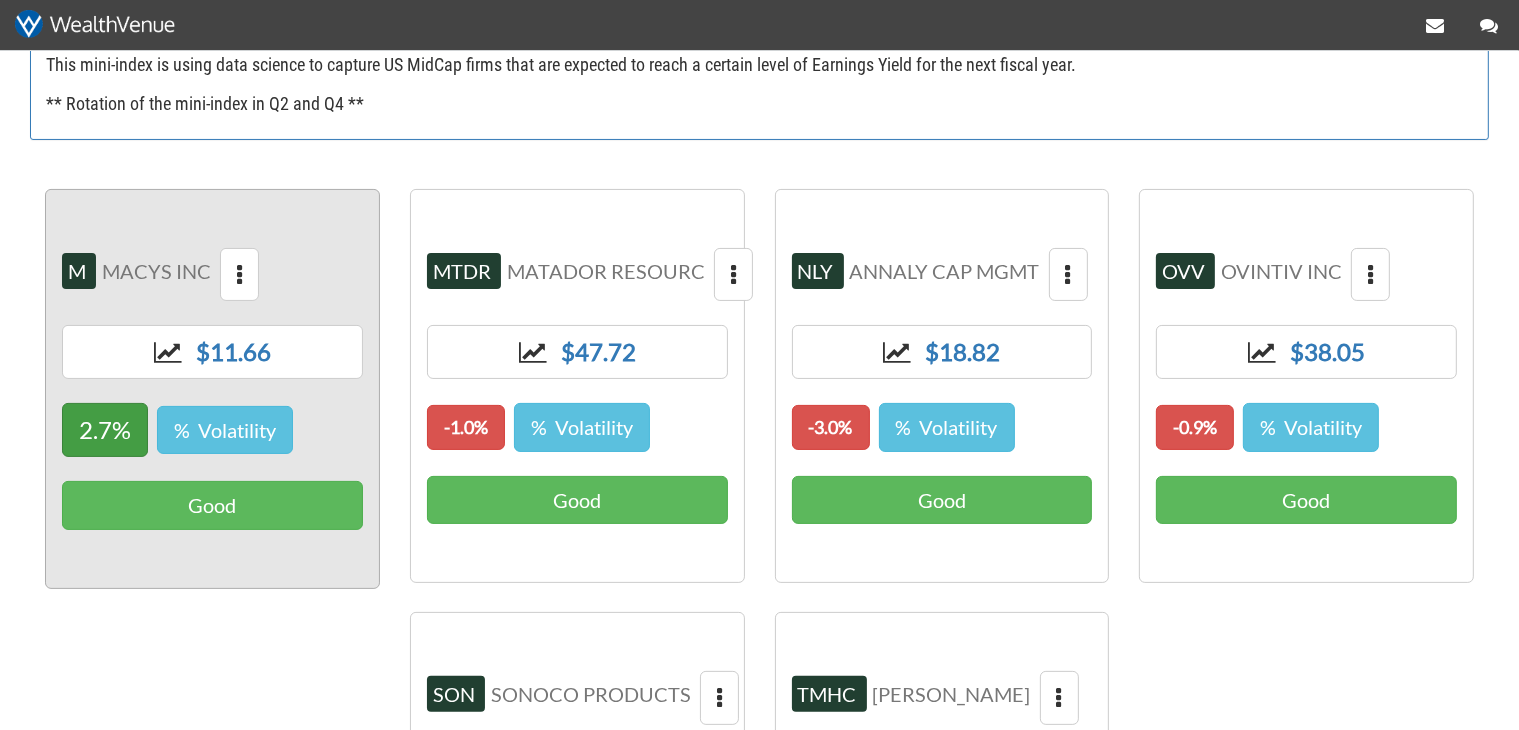 click on "2.7%" at bounding box center (105, 430) 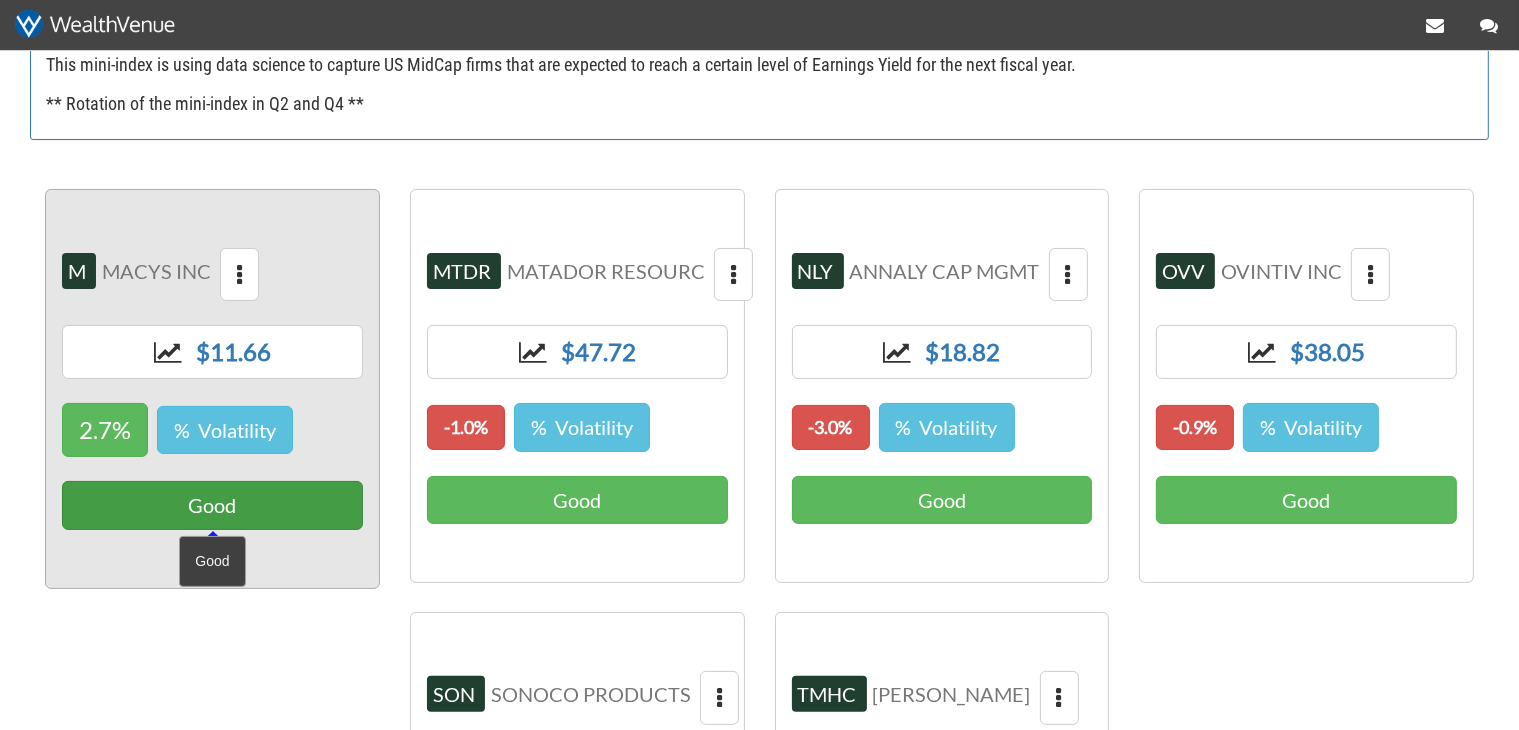 click on "Good" at bounding box center (212, 505) 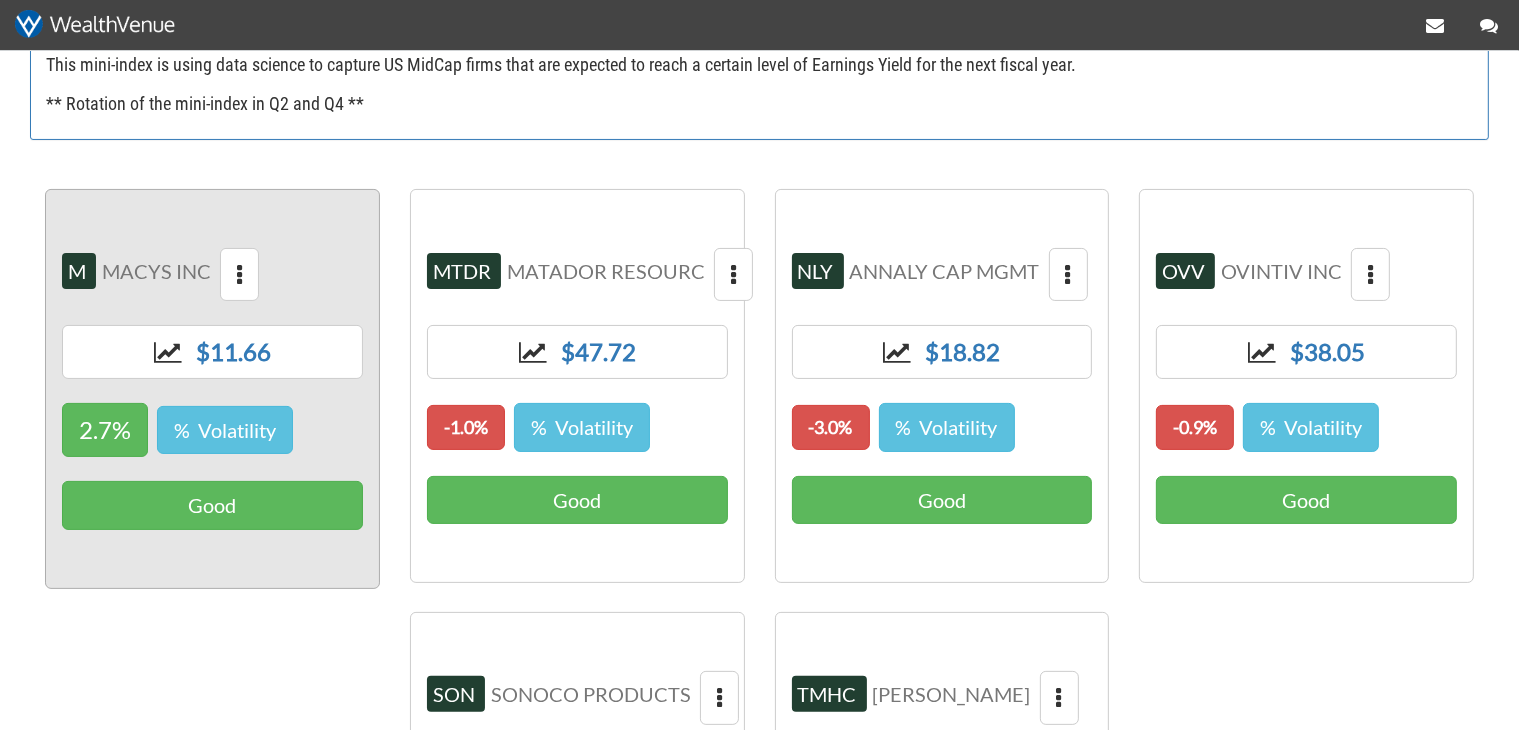 click on "M
MACYS INC
$11.66
2.7%
%  Volatility
Good" at bounding box center [212, 389] 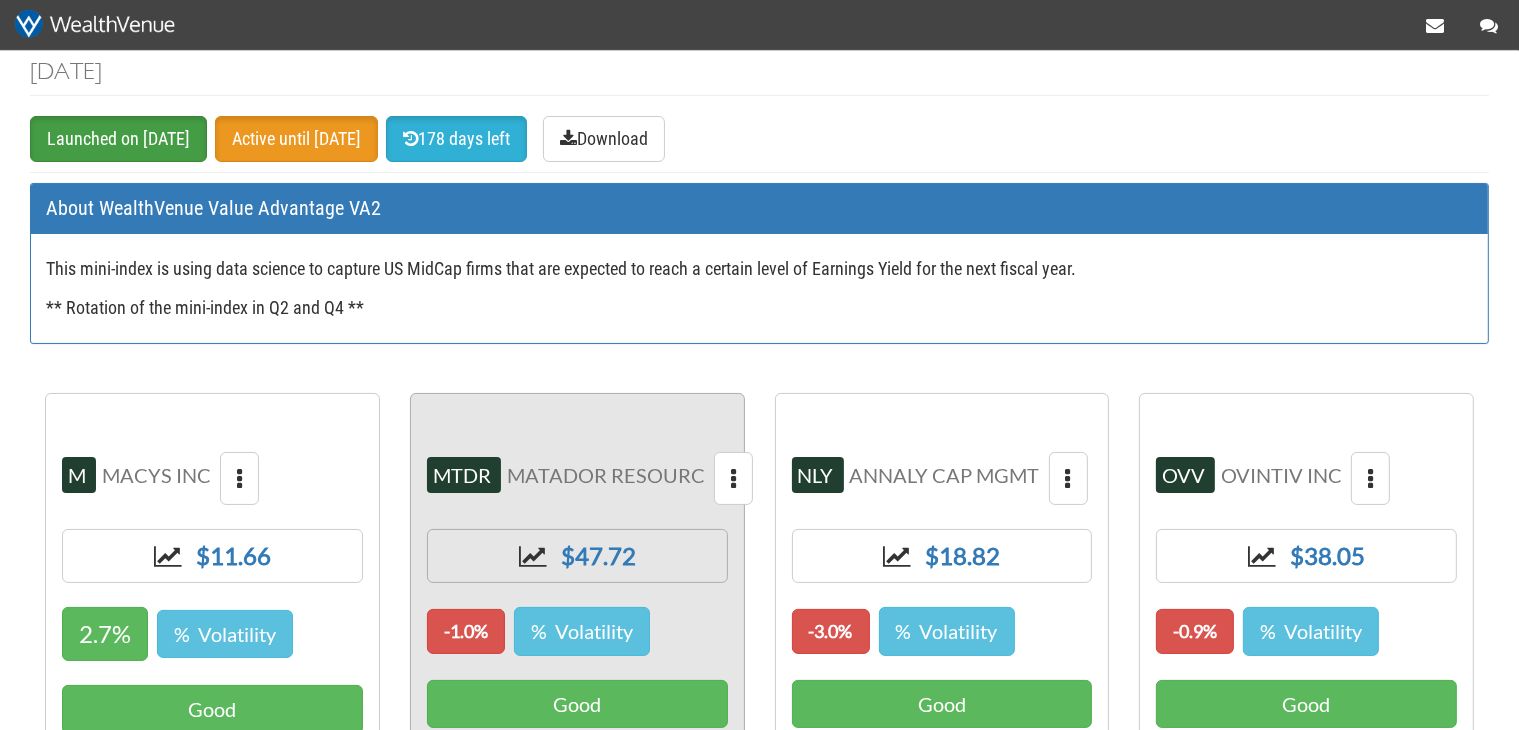 scroll, scrollTop: 0, scrollLeft: 0, axis: both 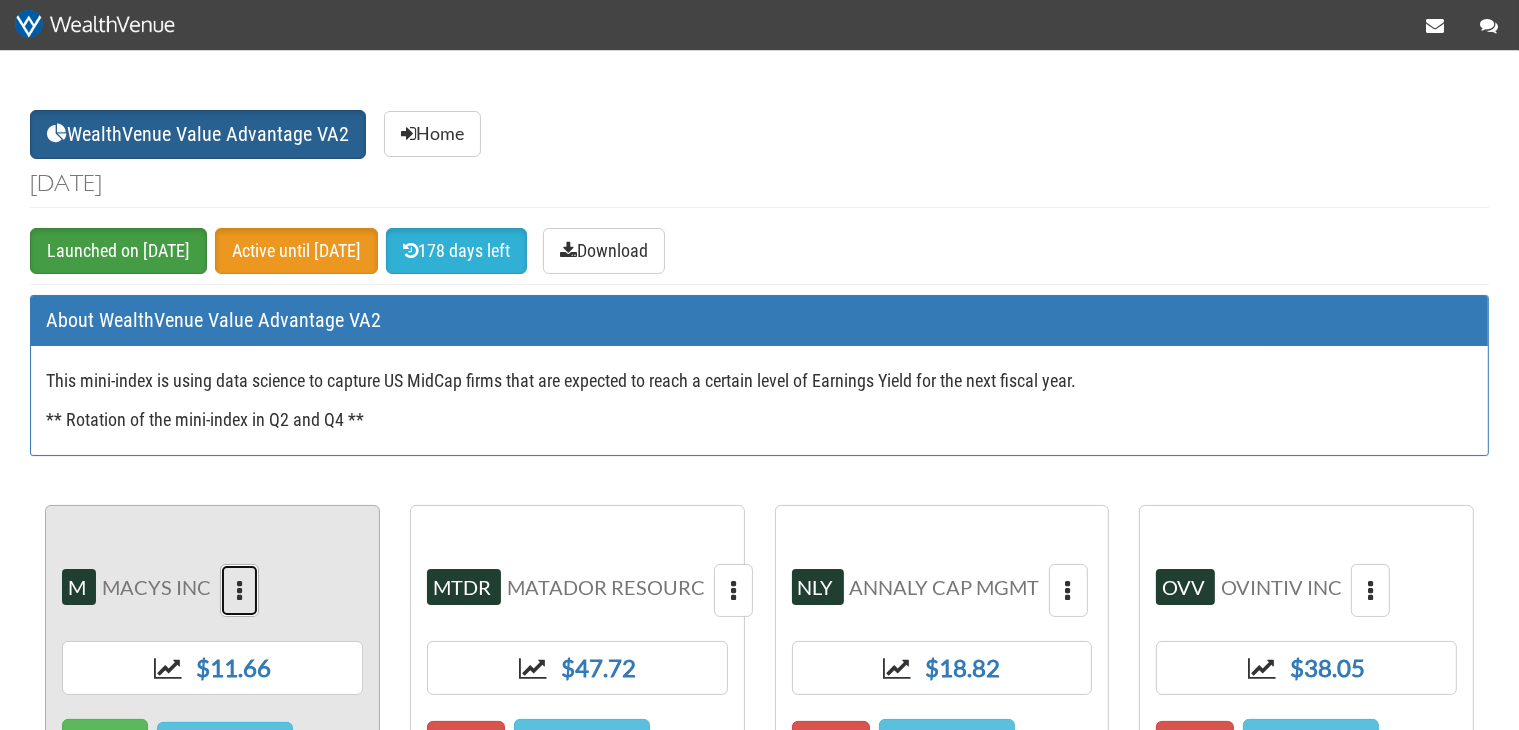 click at bounding box center (239, 591) 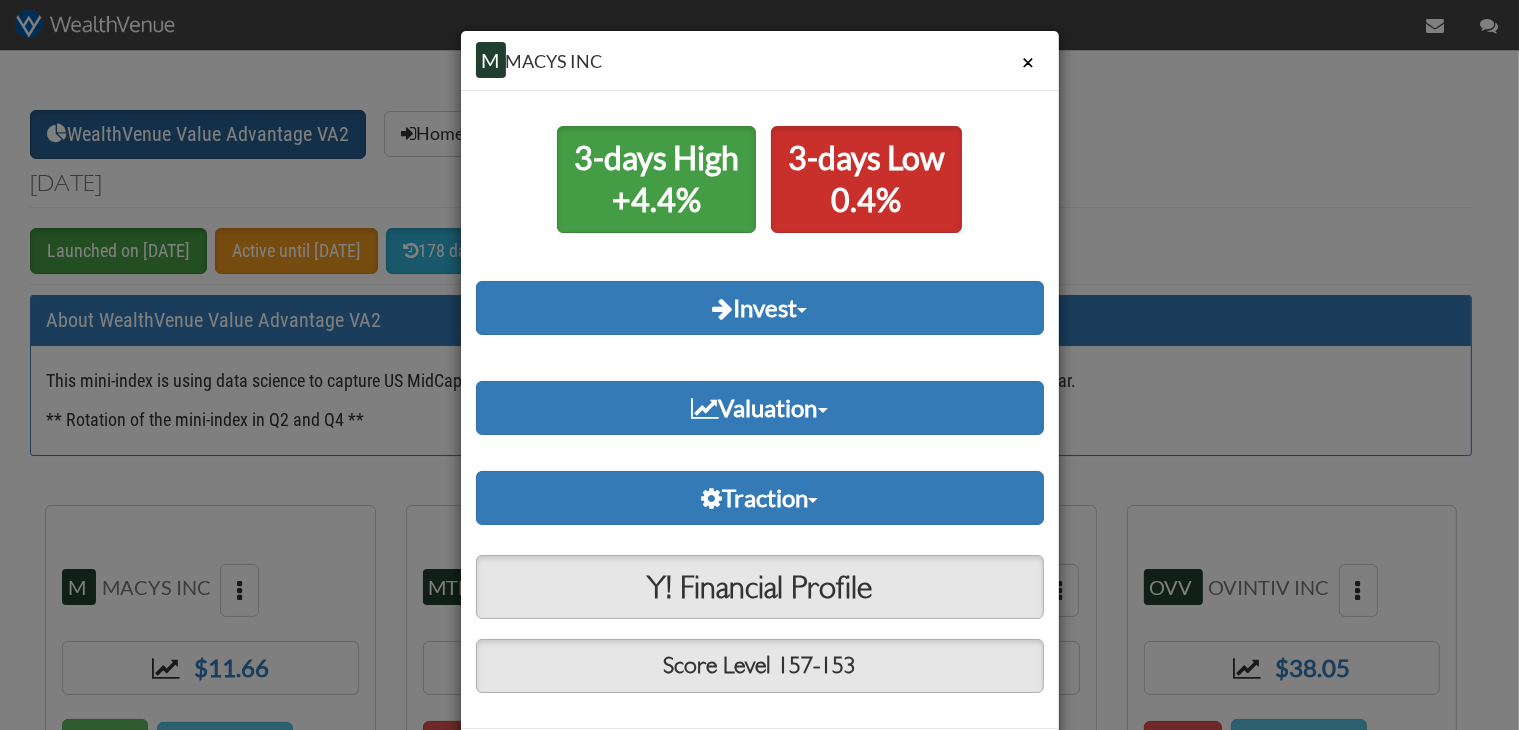 scroll, scrollTop: 96, scrollLeft: 0, axis: vertical 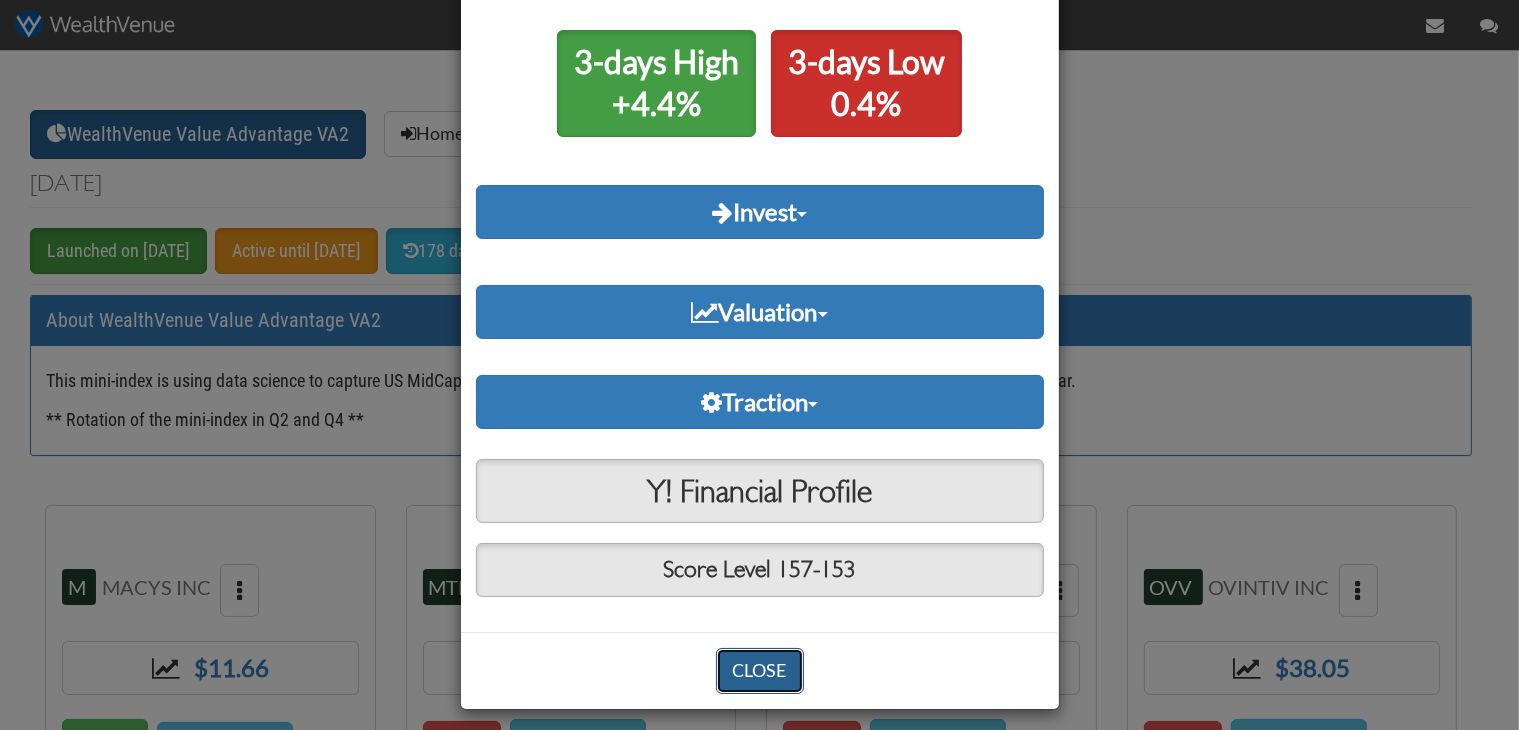 click on "CLOSE" at bounding box center [760, 671] 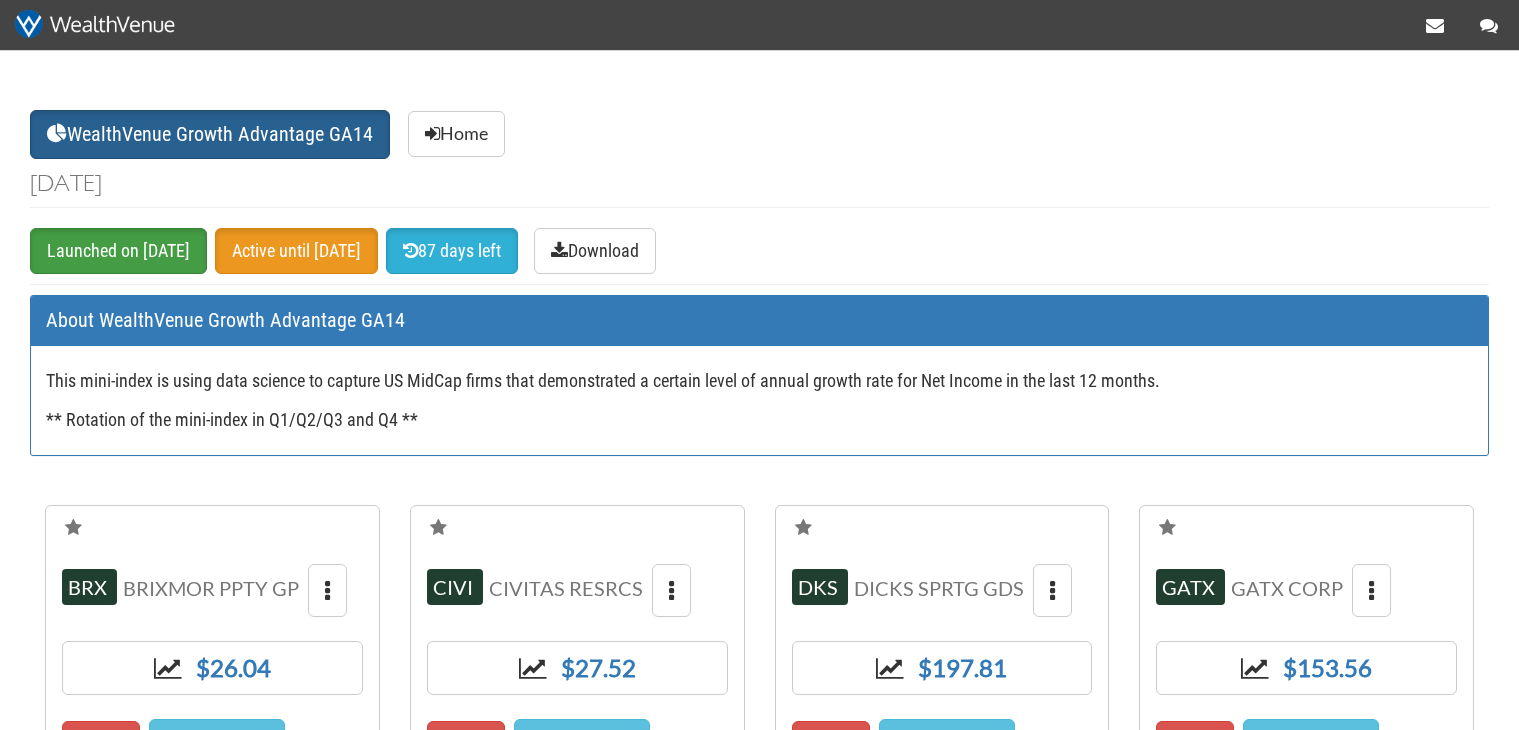scroll, scrollTop: 0, scrollLeft: 0, axis: both 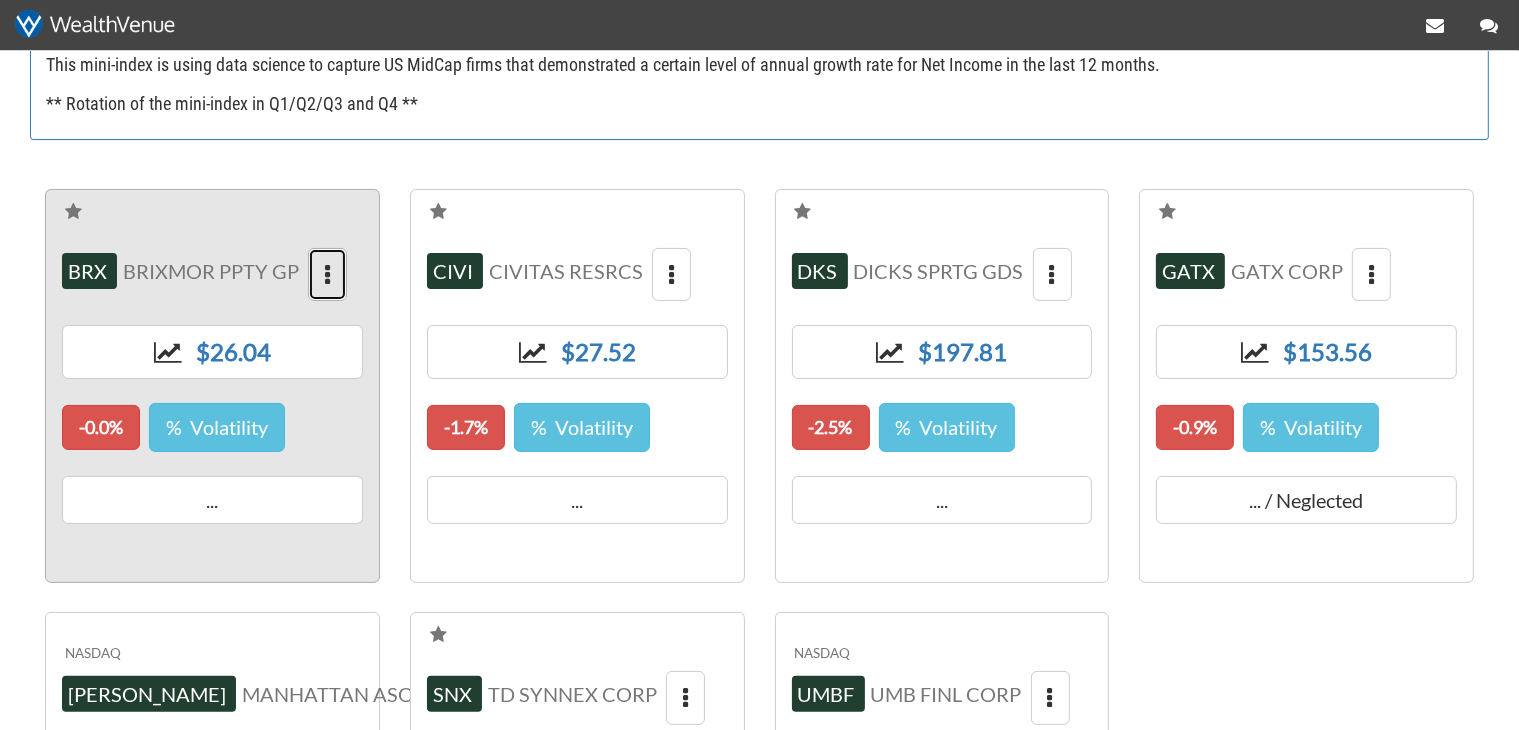 click at bounding box center [327, 275] 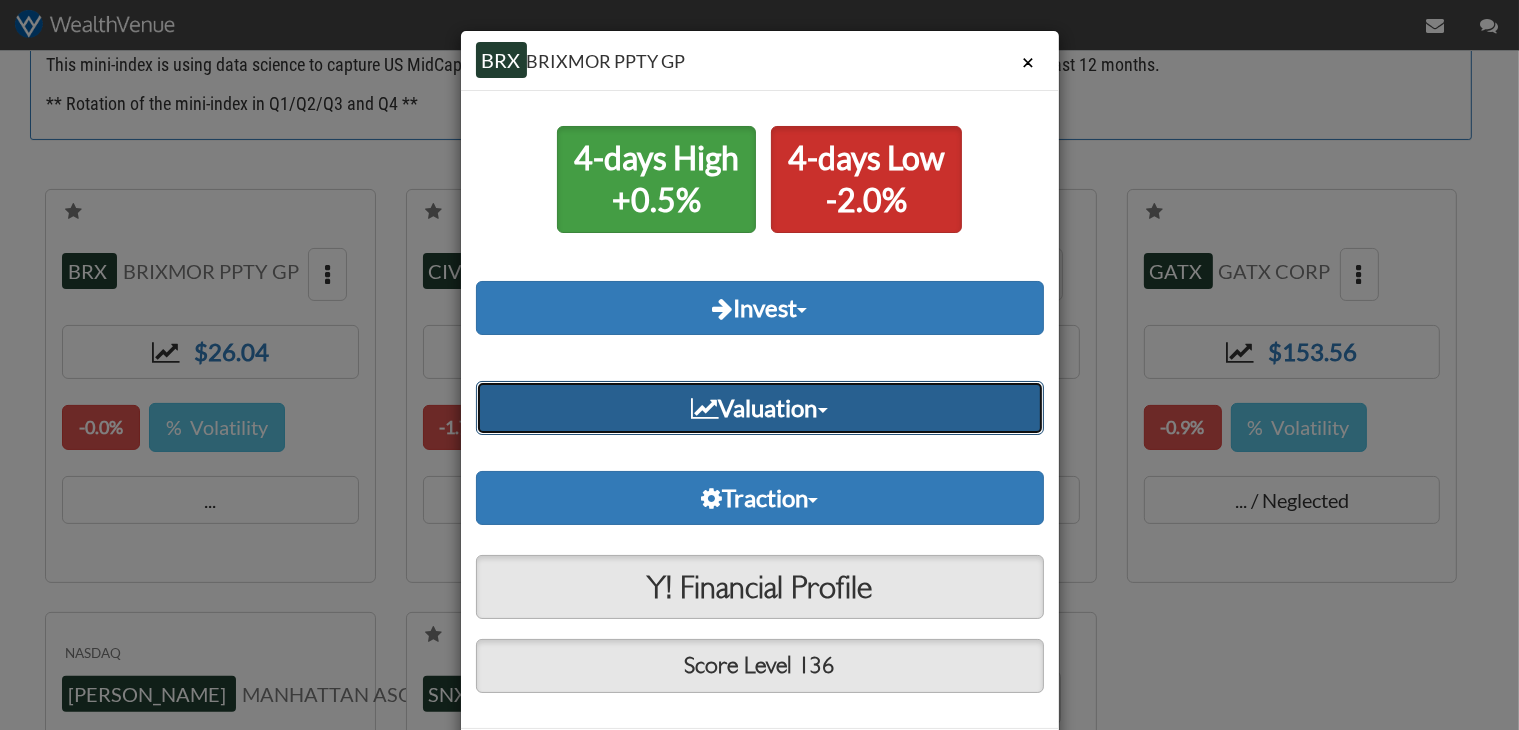click on "Valuation" at bounding box center (760, 408) 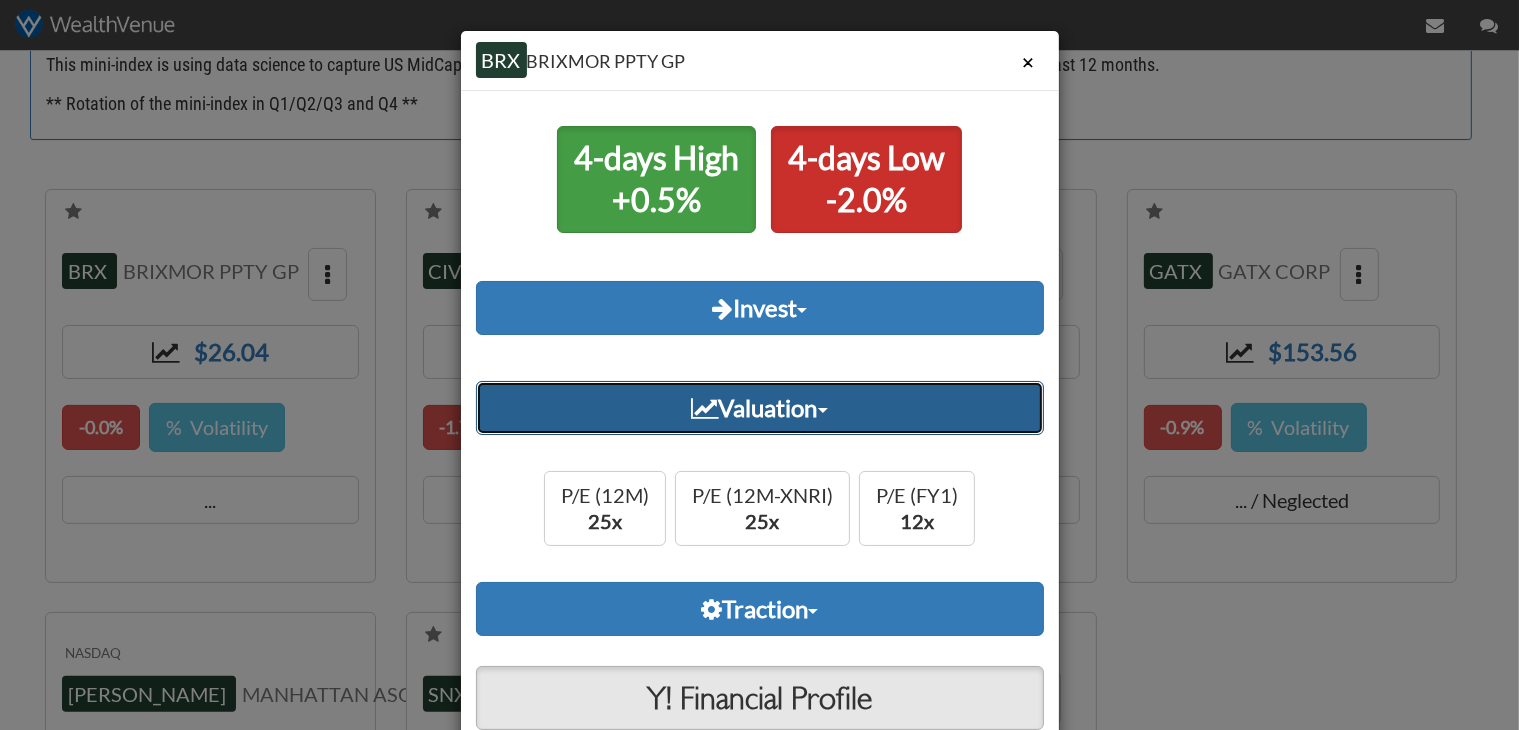 click on "Valuation" at bounding box center (760, 408) 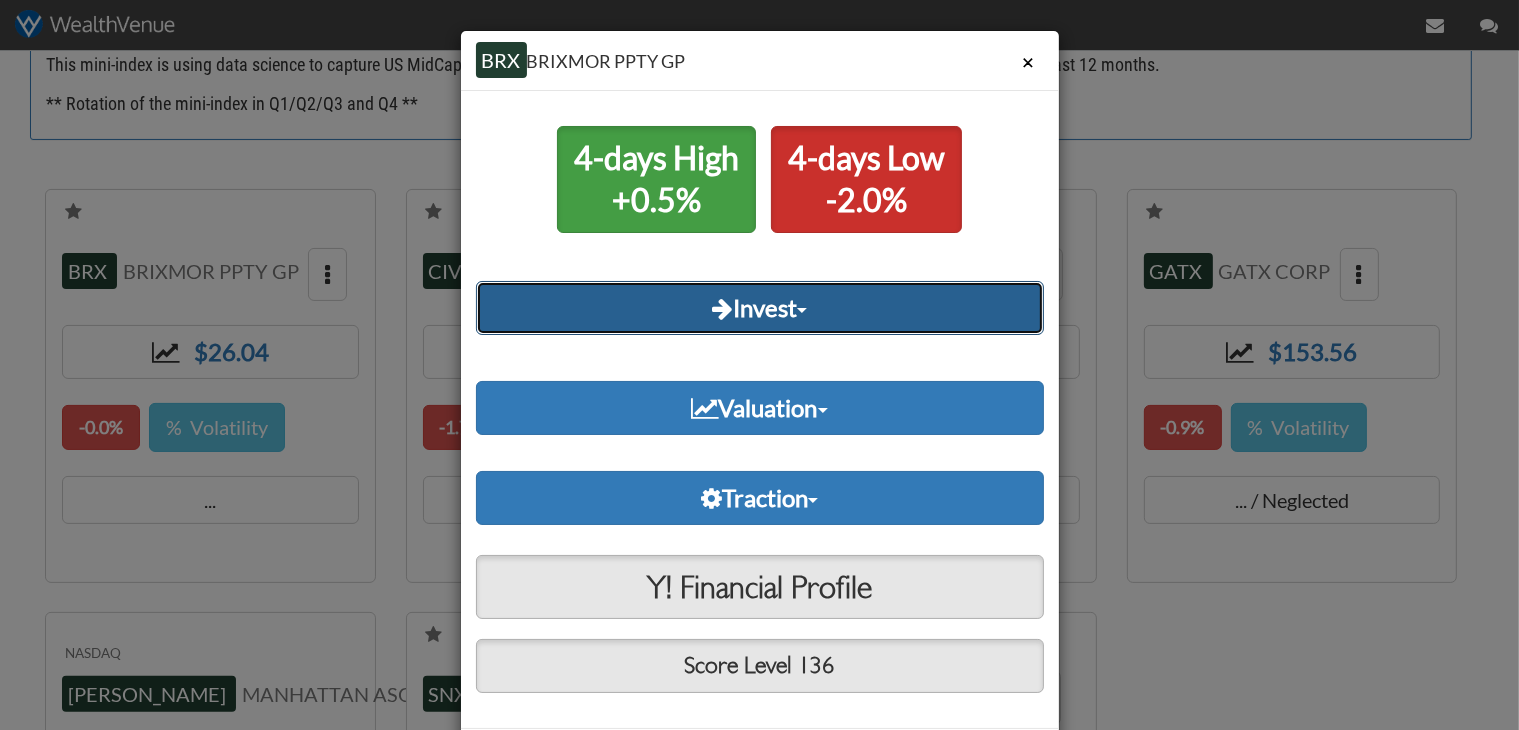 click on "Invest" at bounding box center (760, 308) 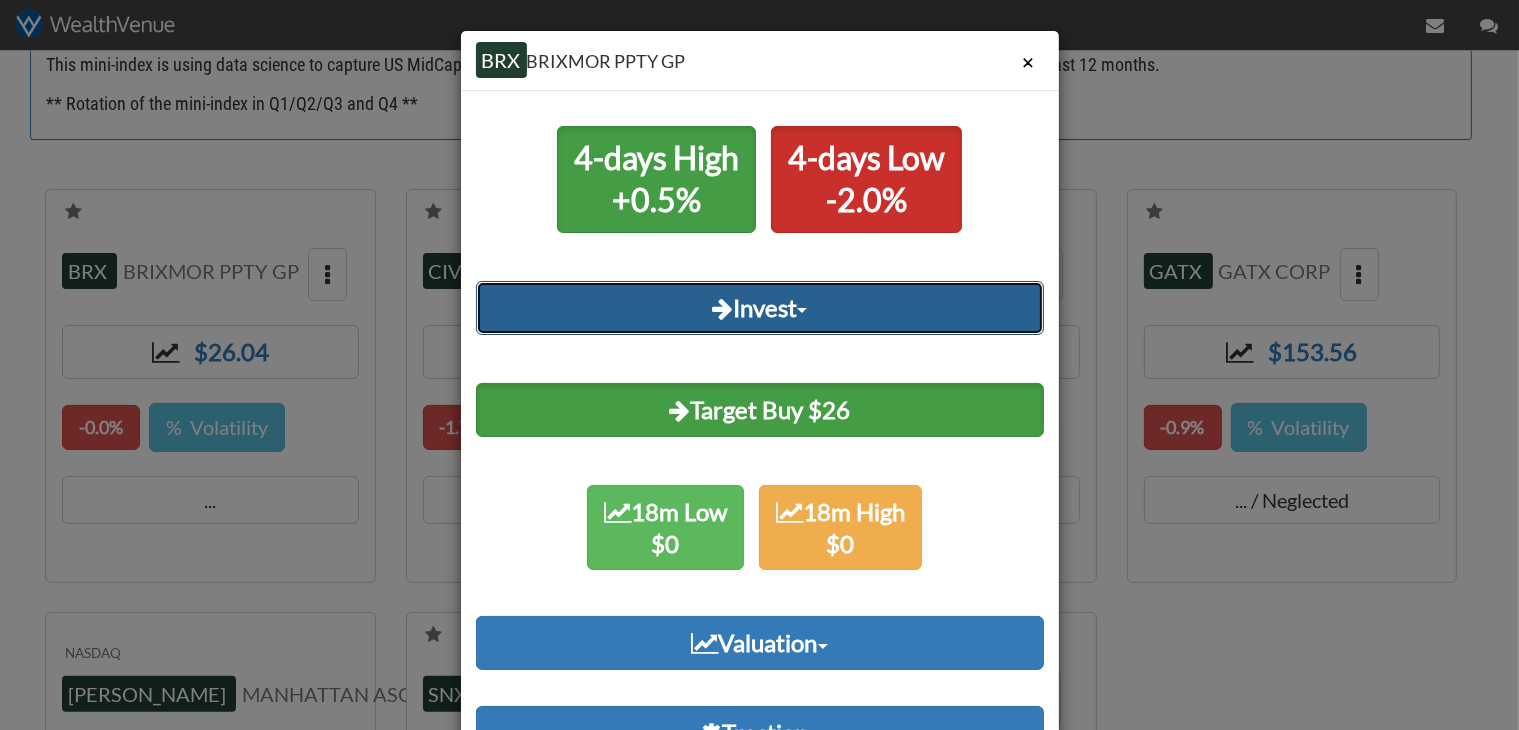 click on "Invest" at bounding box center (760, 308) 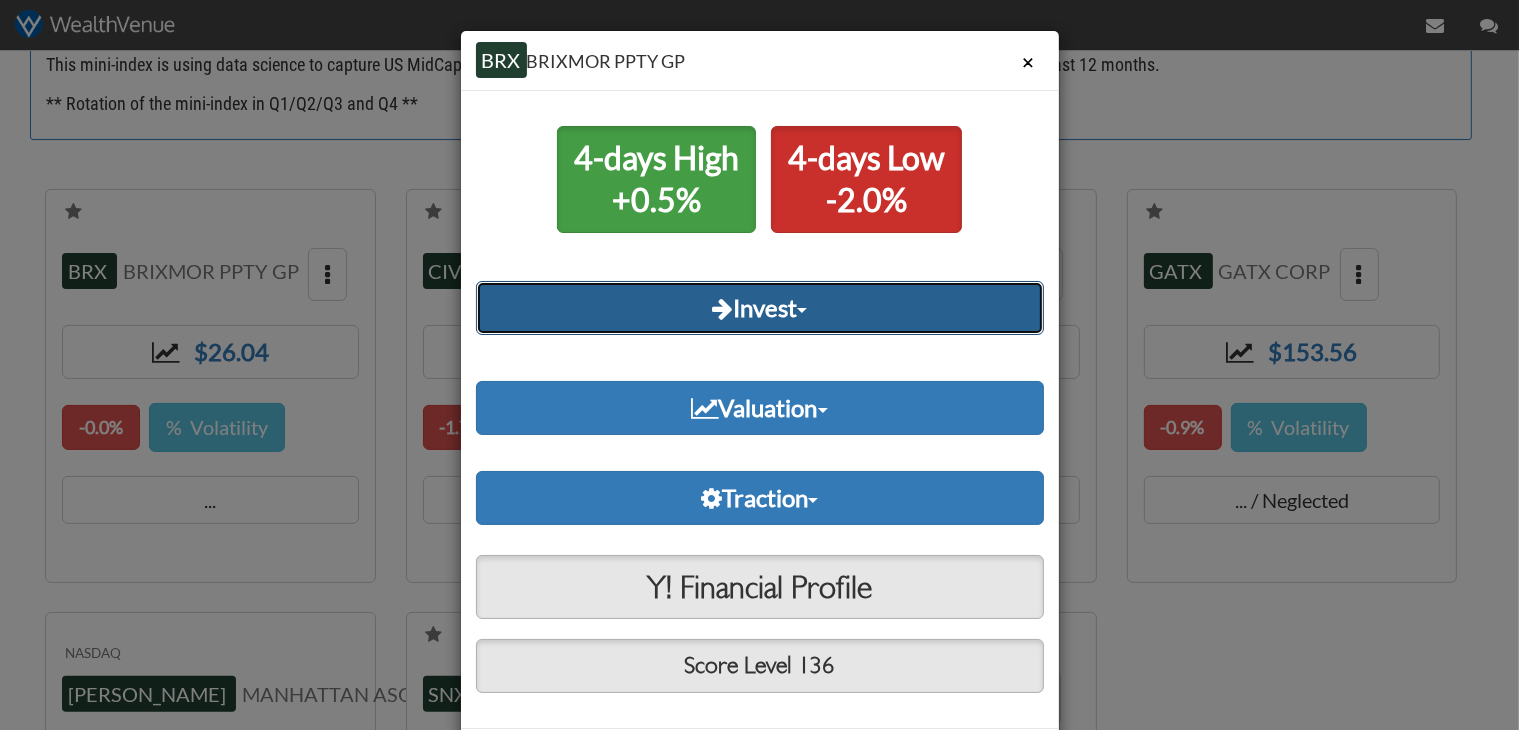 click on "Invest" at bounding box center (760, 308) 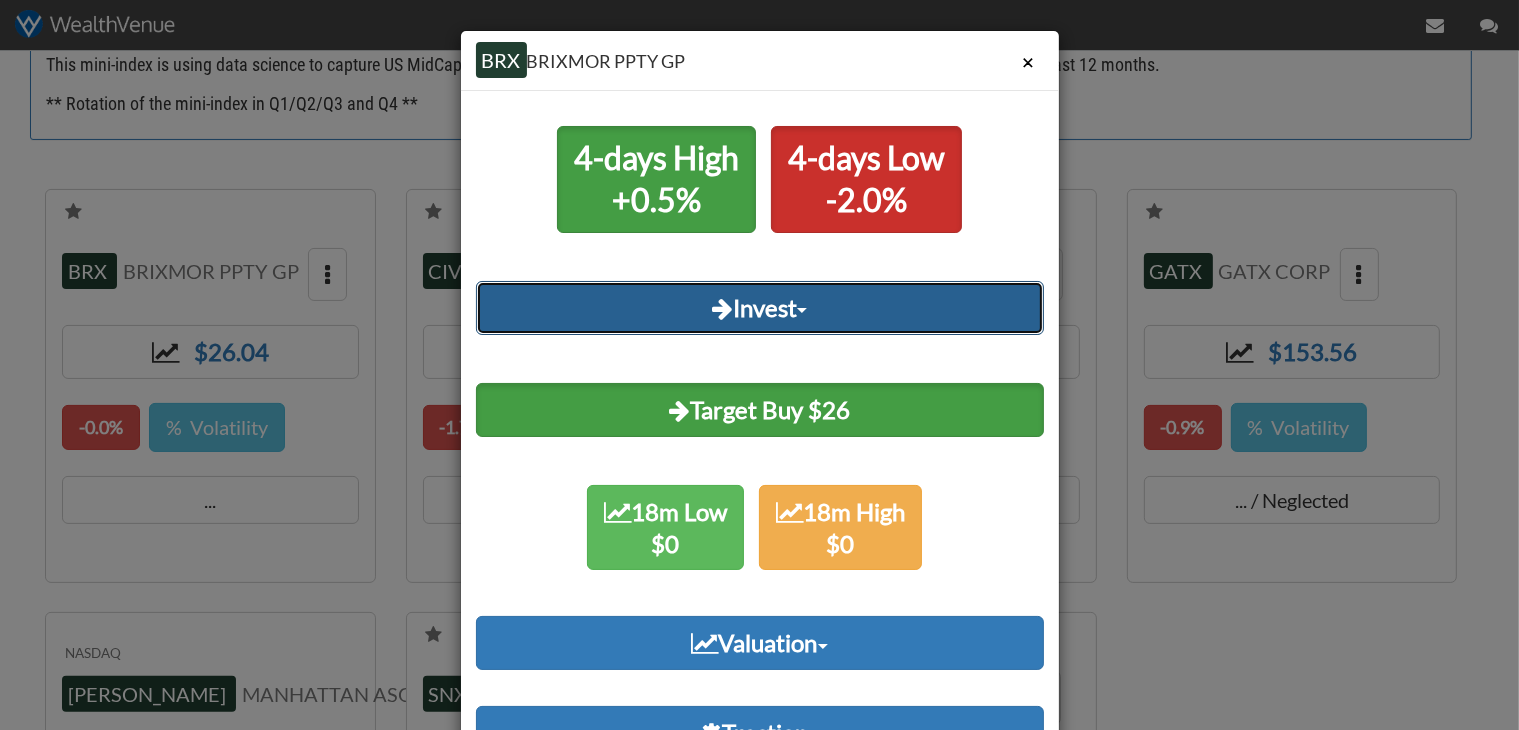 click on "Invest" at bounding box center [760, 308] 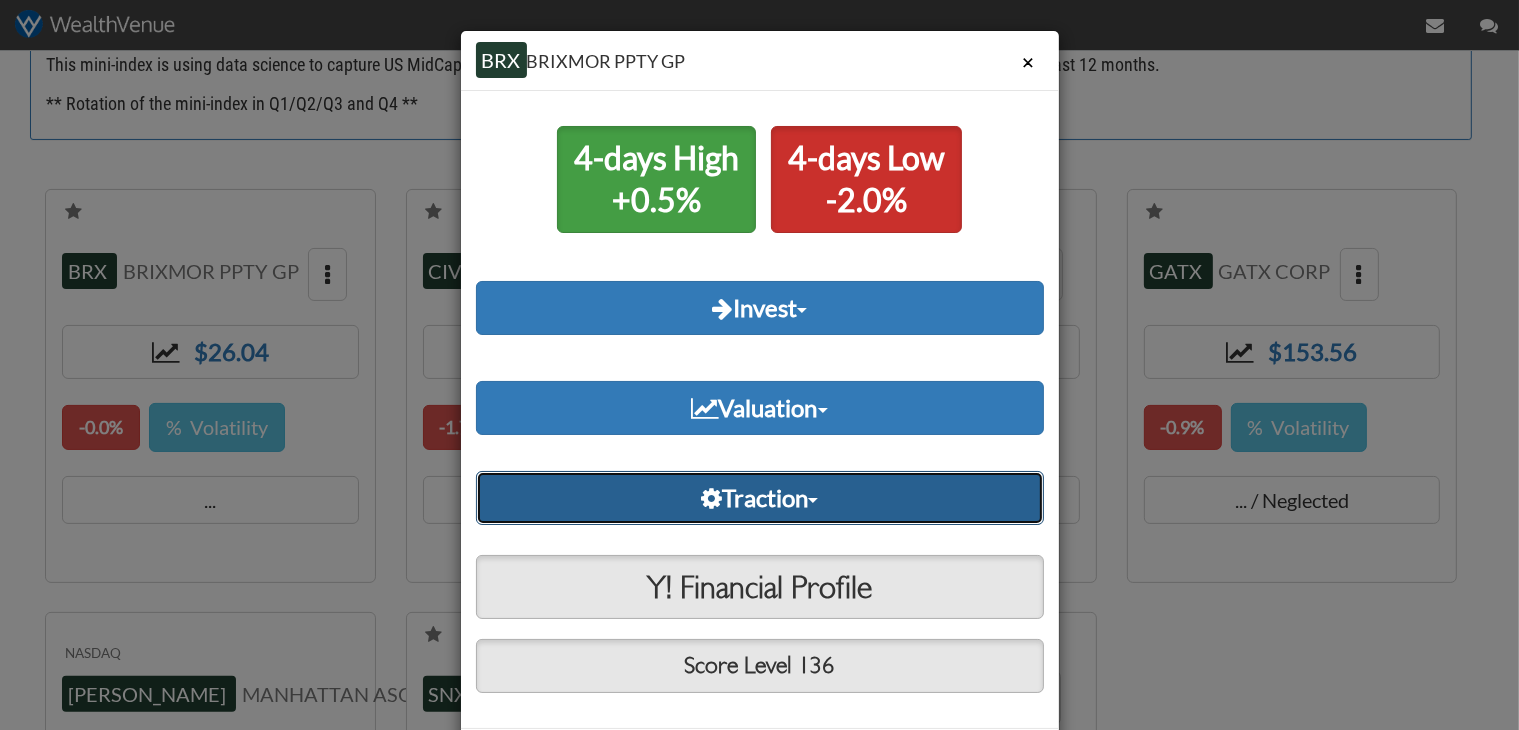 click on "Traction" at bounding box center (760, 498) 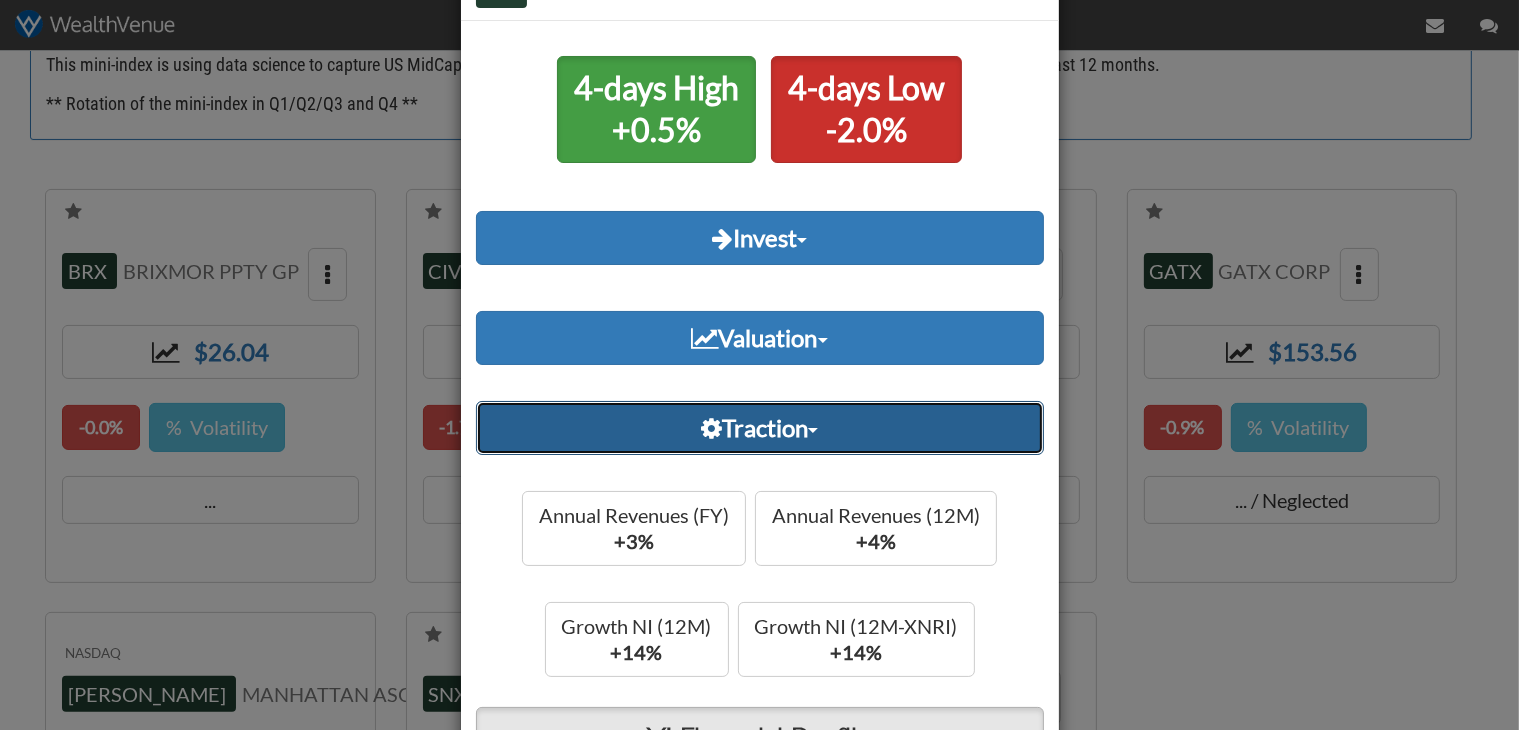 scroll, scrollTop: 96, scrollLeft: 0, axis: vertical 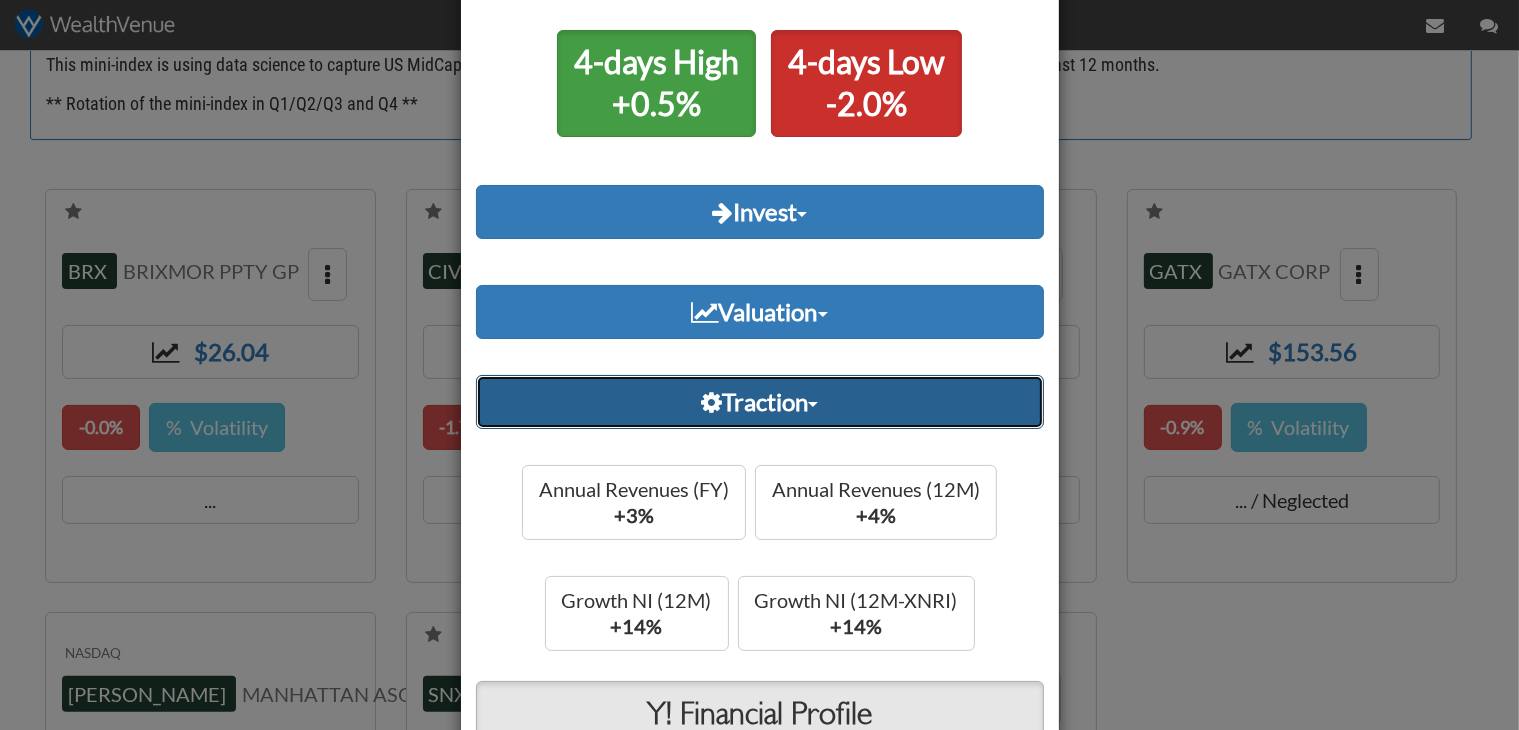 click on "Traction" at bounding box center (760, 402) 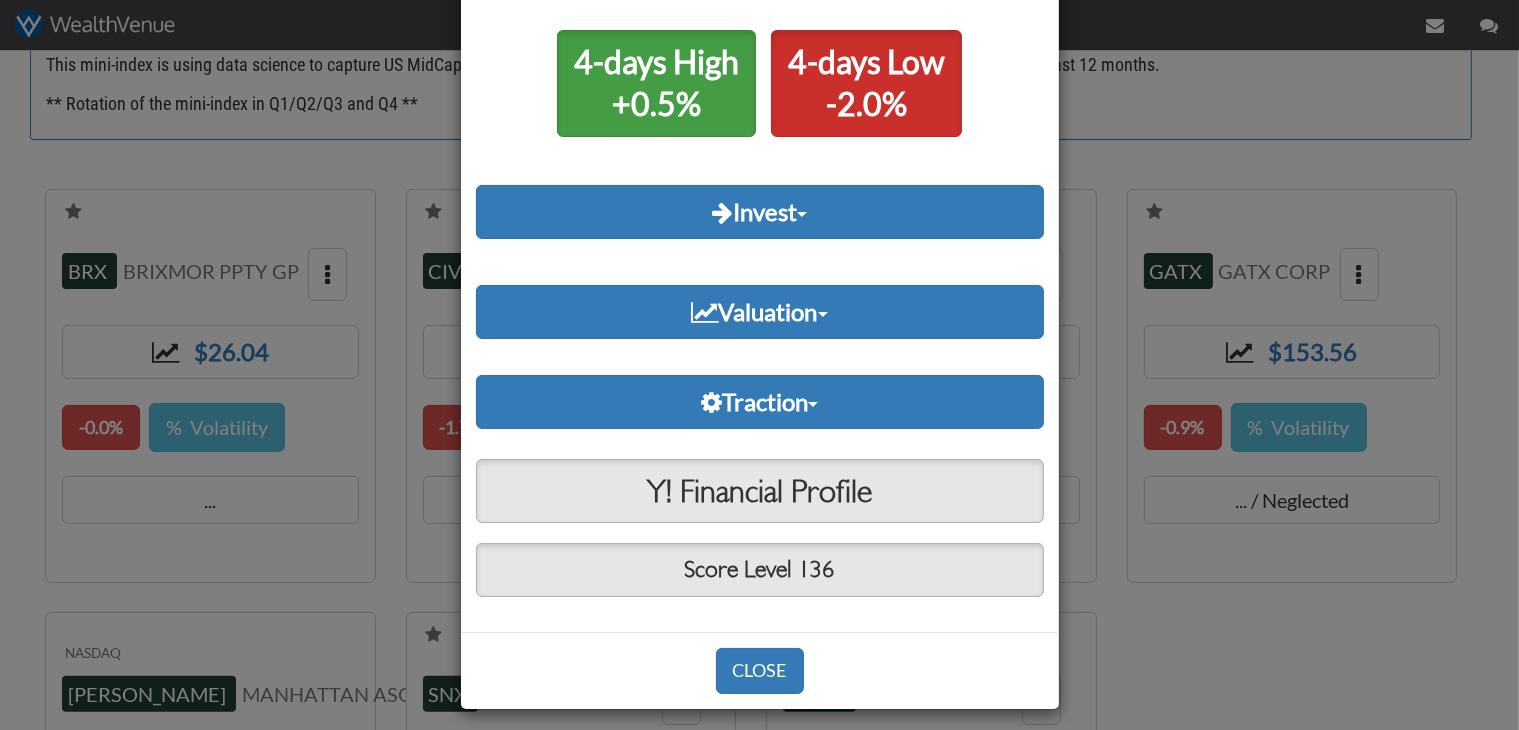 click at bounding box center (759, 320) 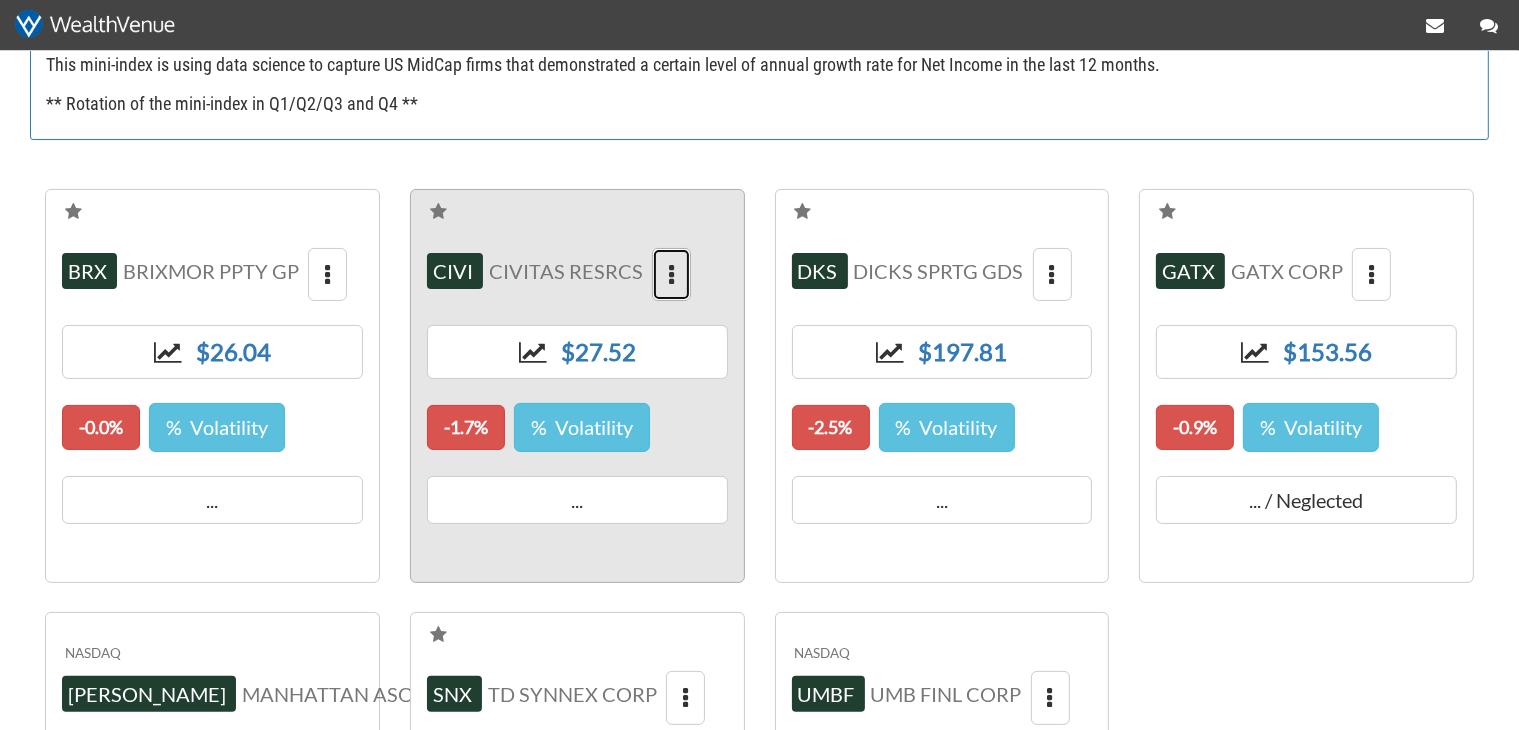 click at bounding box center (671, 275) 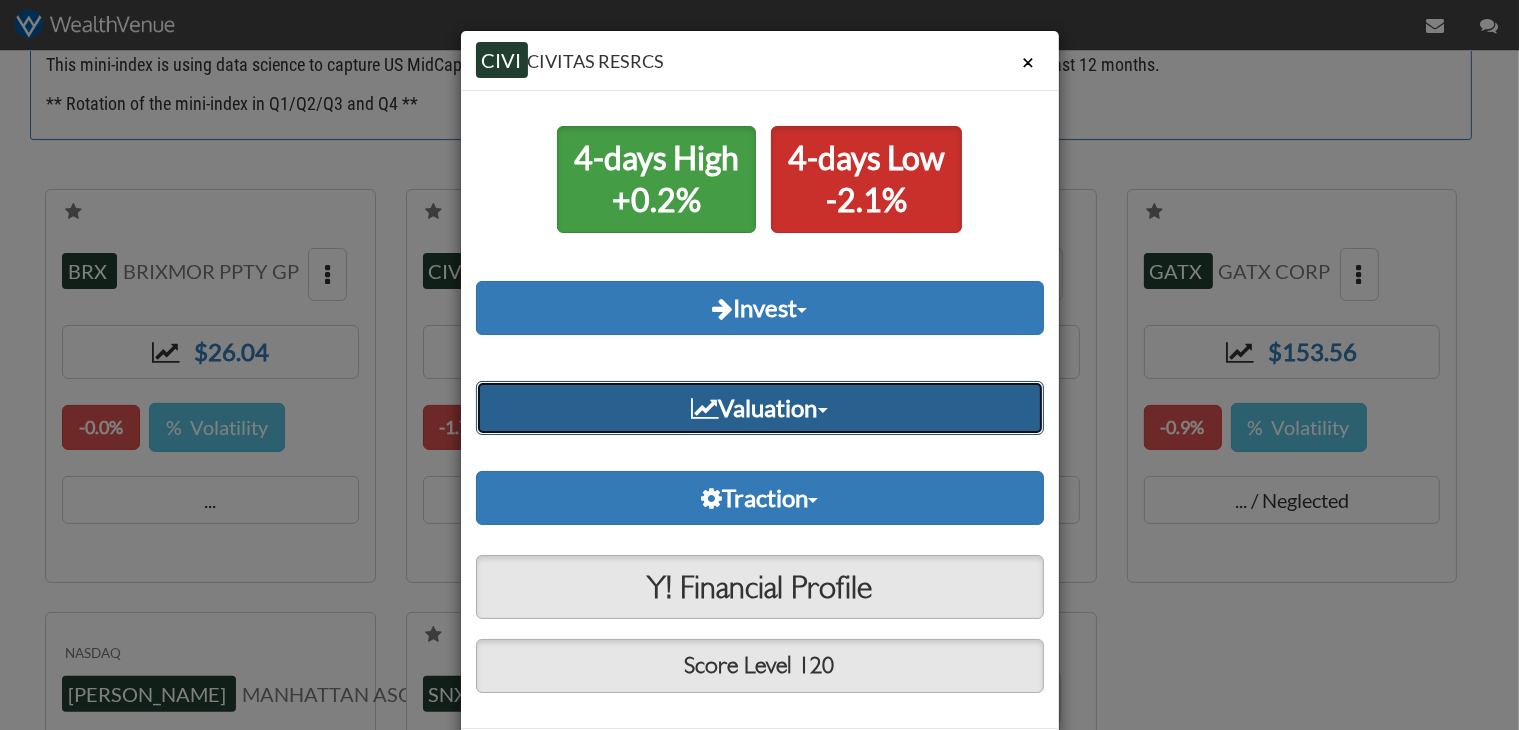 click on "Valuation" at bounding box center (760, 408) 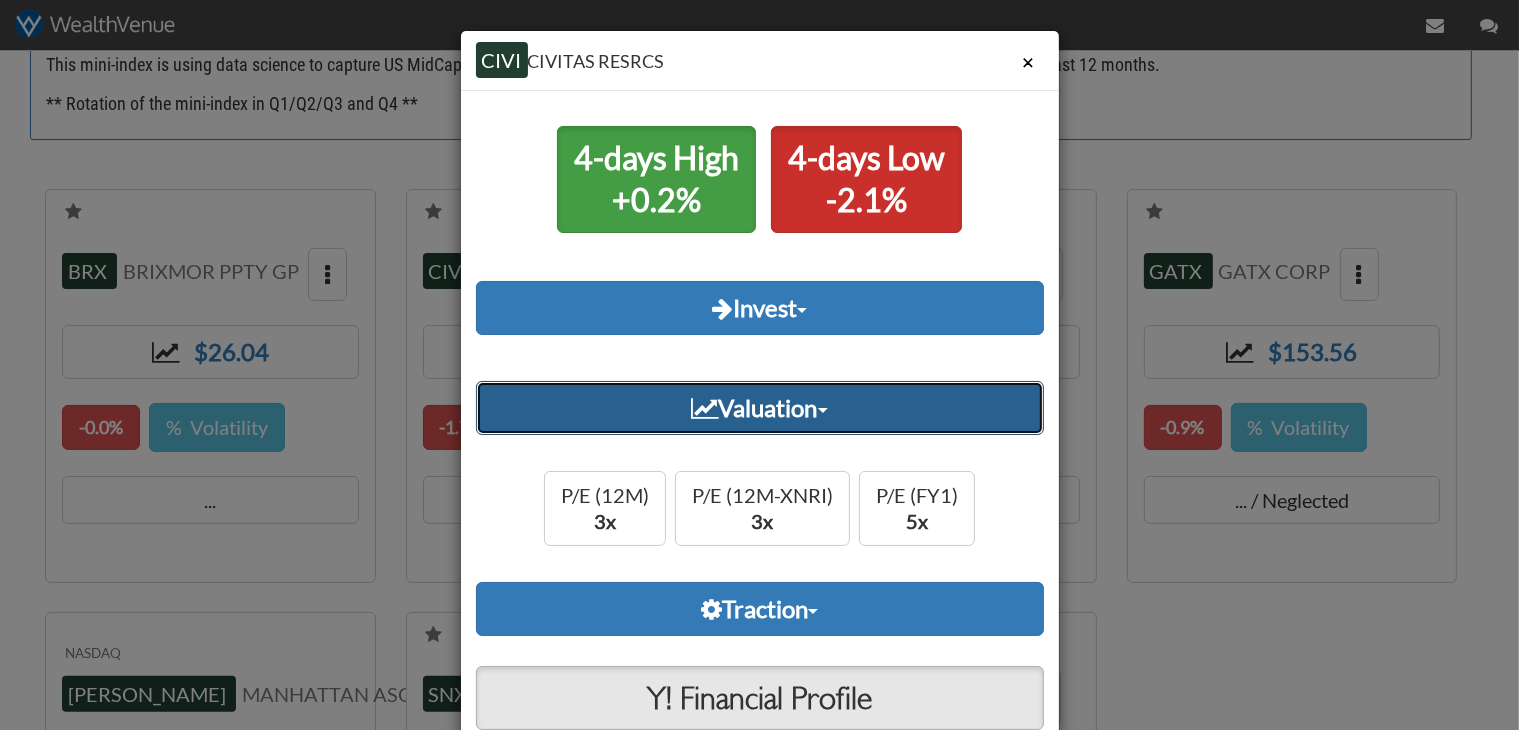 click on "Valuation" at bounding box center (760, 408) 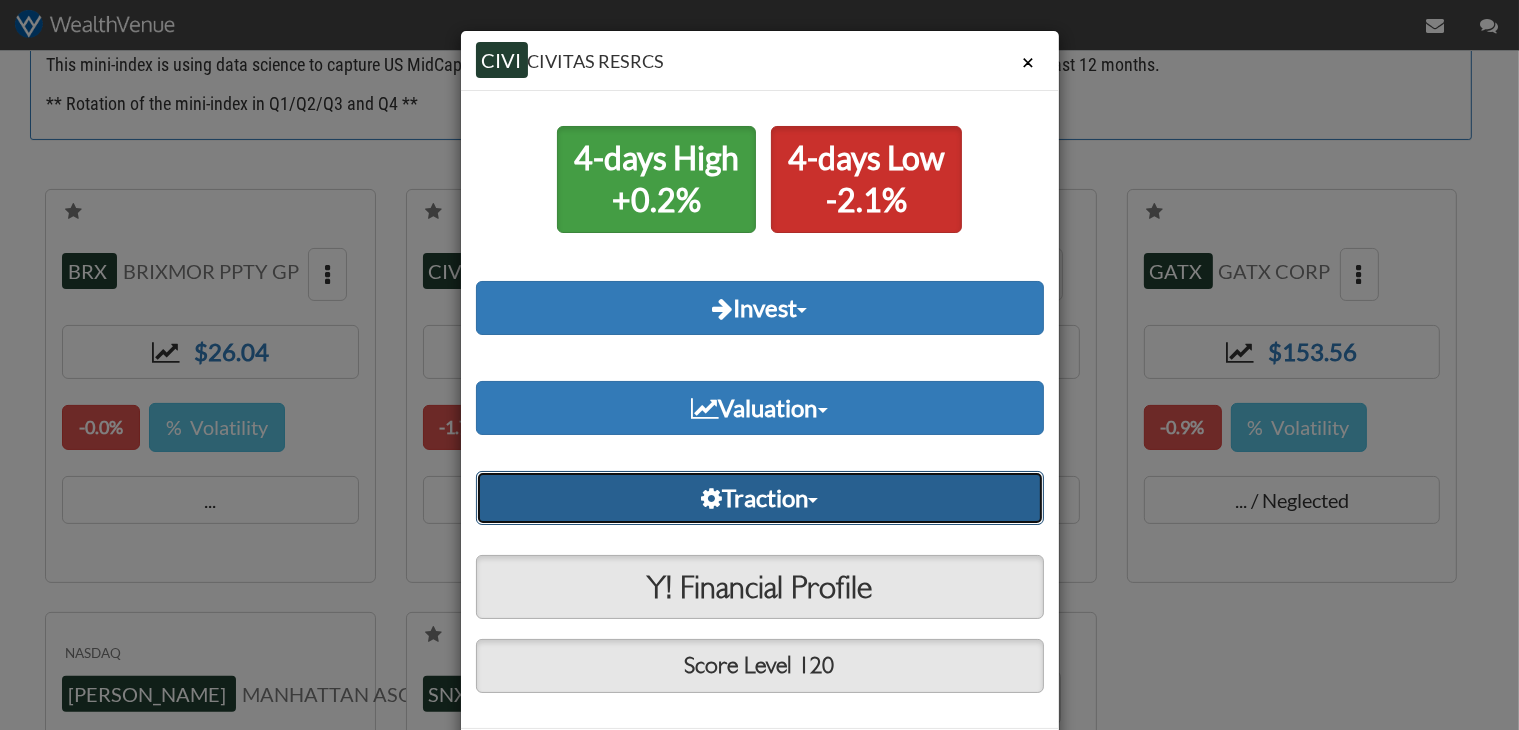 click on "Traction" at bounding box center (760, 498) 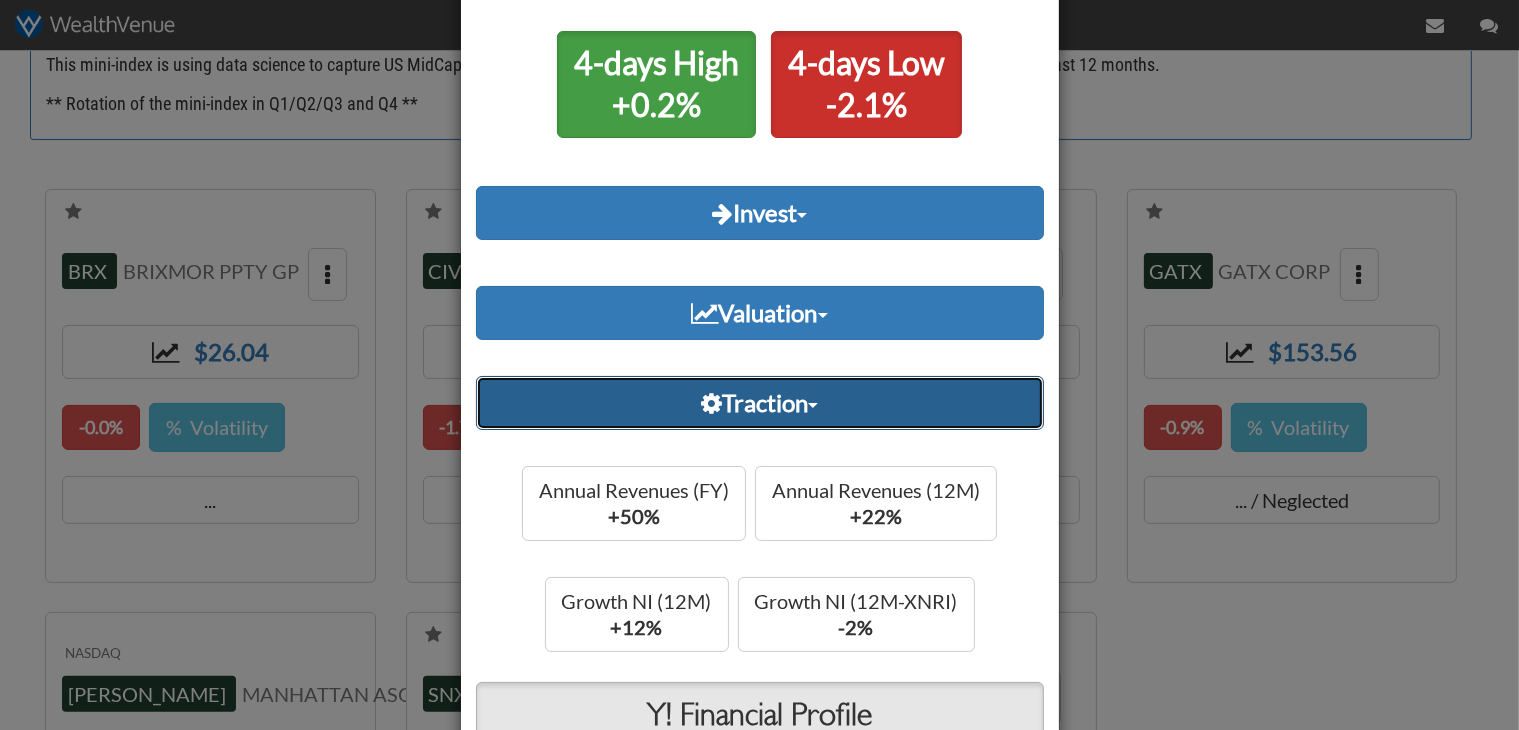 scroll, scrollTop: 96, scrollLeft: 0, axis: vertical 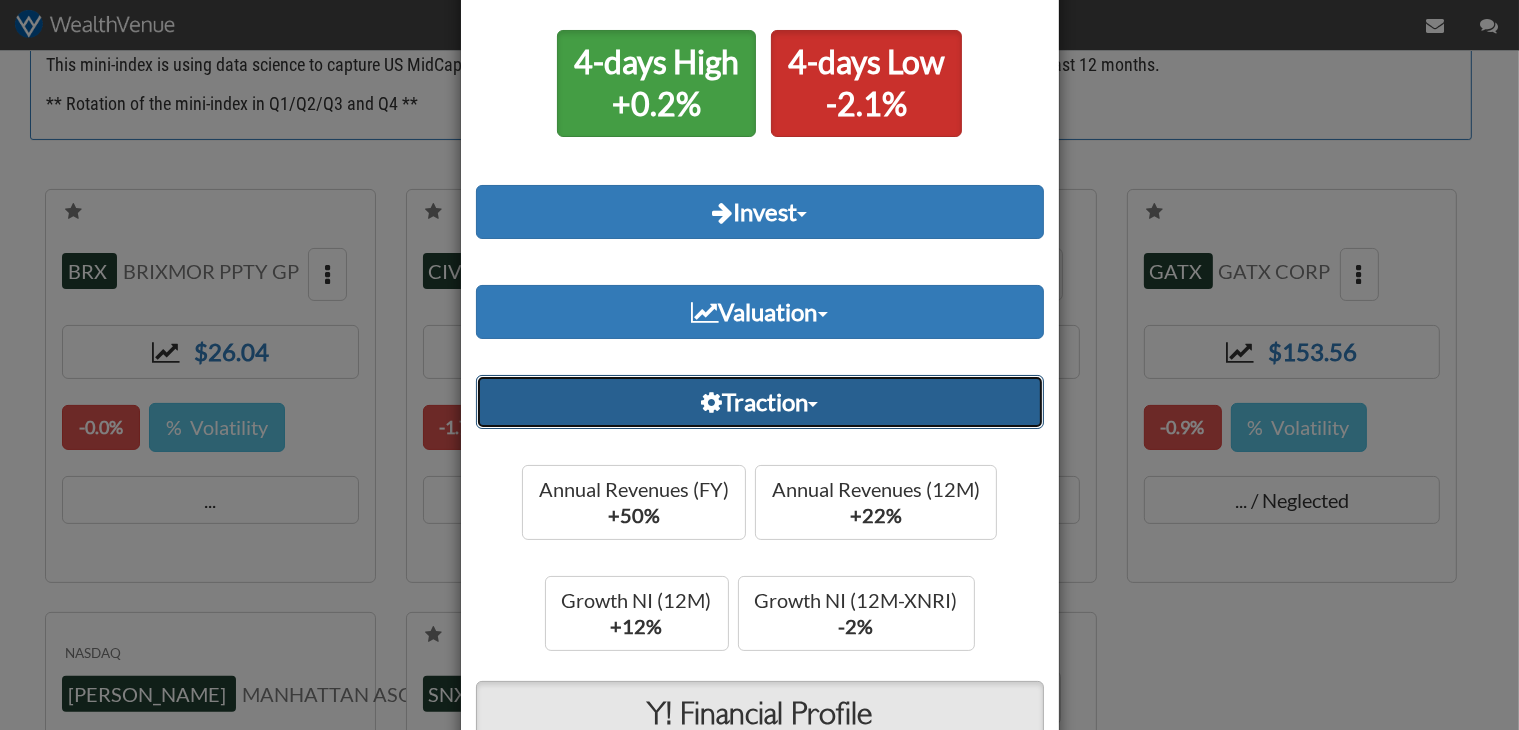 click on "Traction" at bounding box center (760, 402) 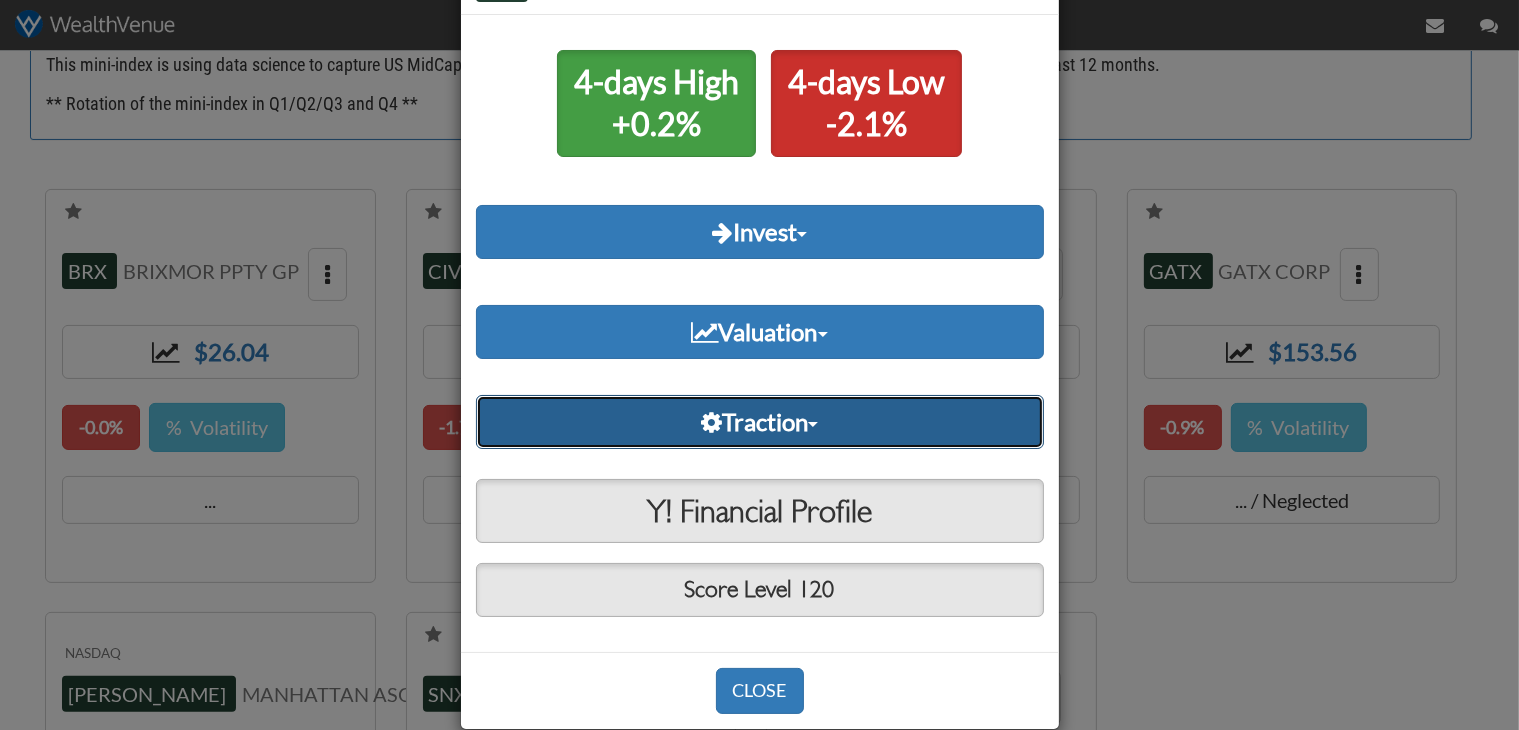 scroll, scrollTop: 102, scrollLeft: 0, axis: vertical 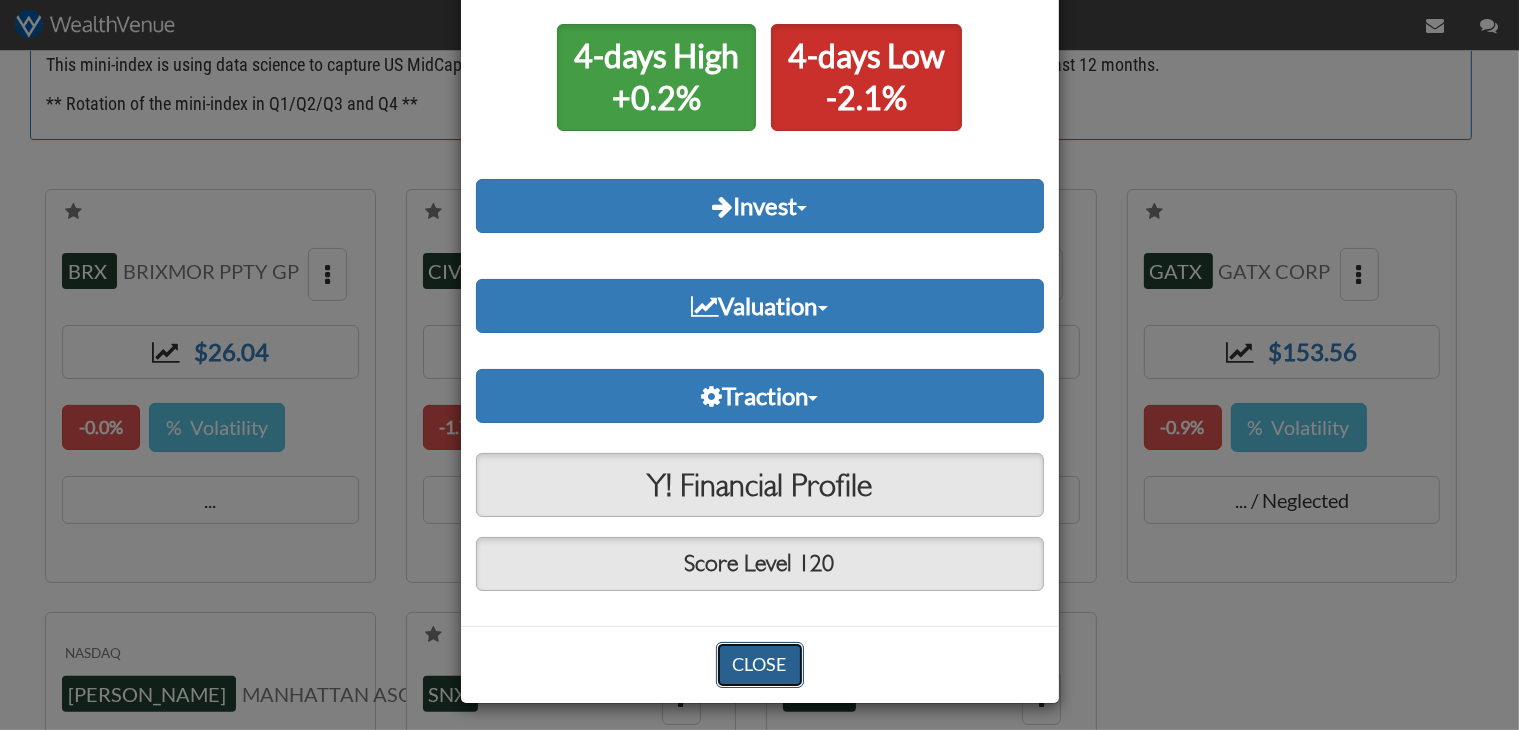 click on "CLOSE" at bounding box center [760, 665] 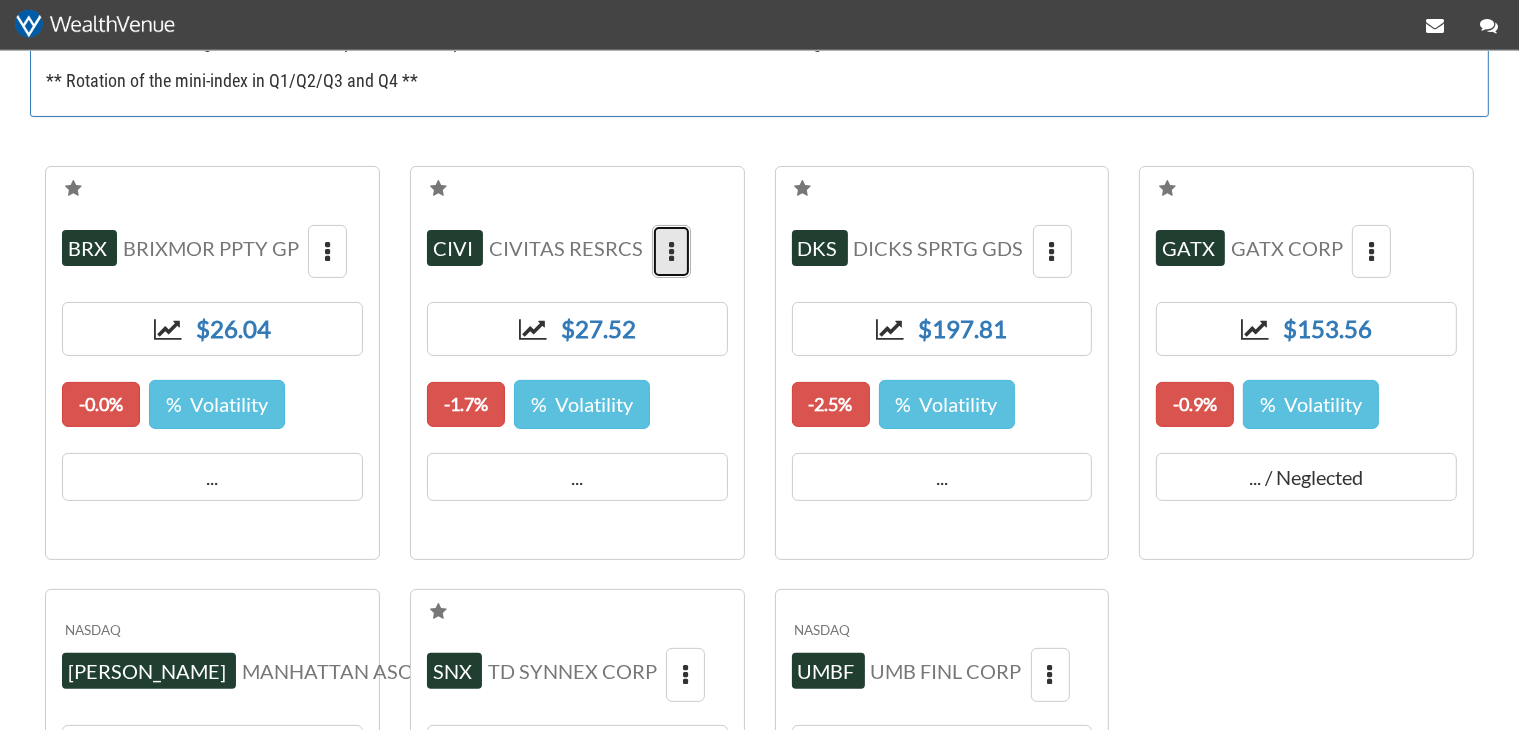 scroll, scrollTop: 316, scrollLeft: 0, axis: vertical 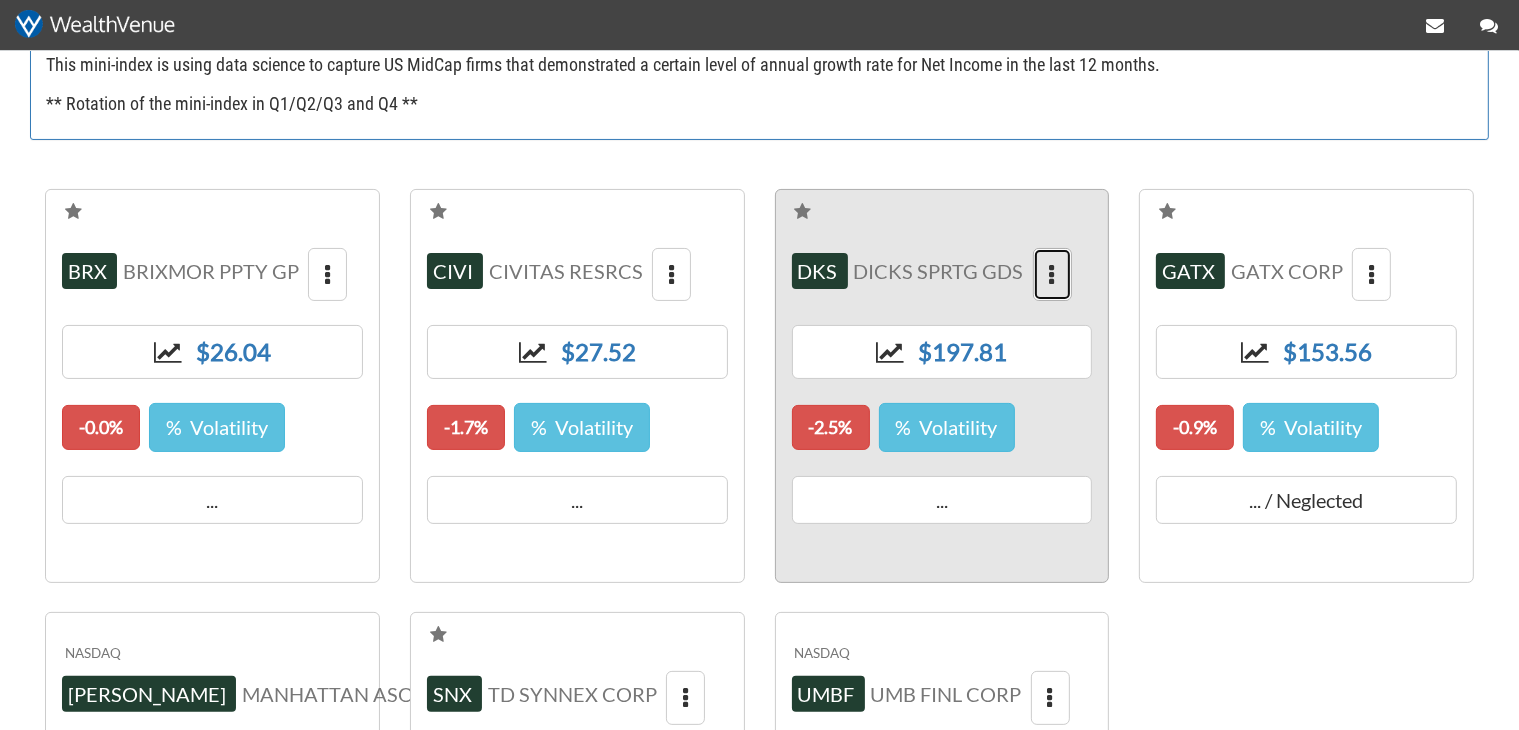 click at bounding box center [1052, 275] 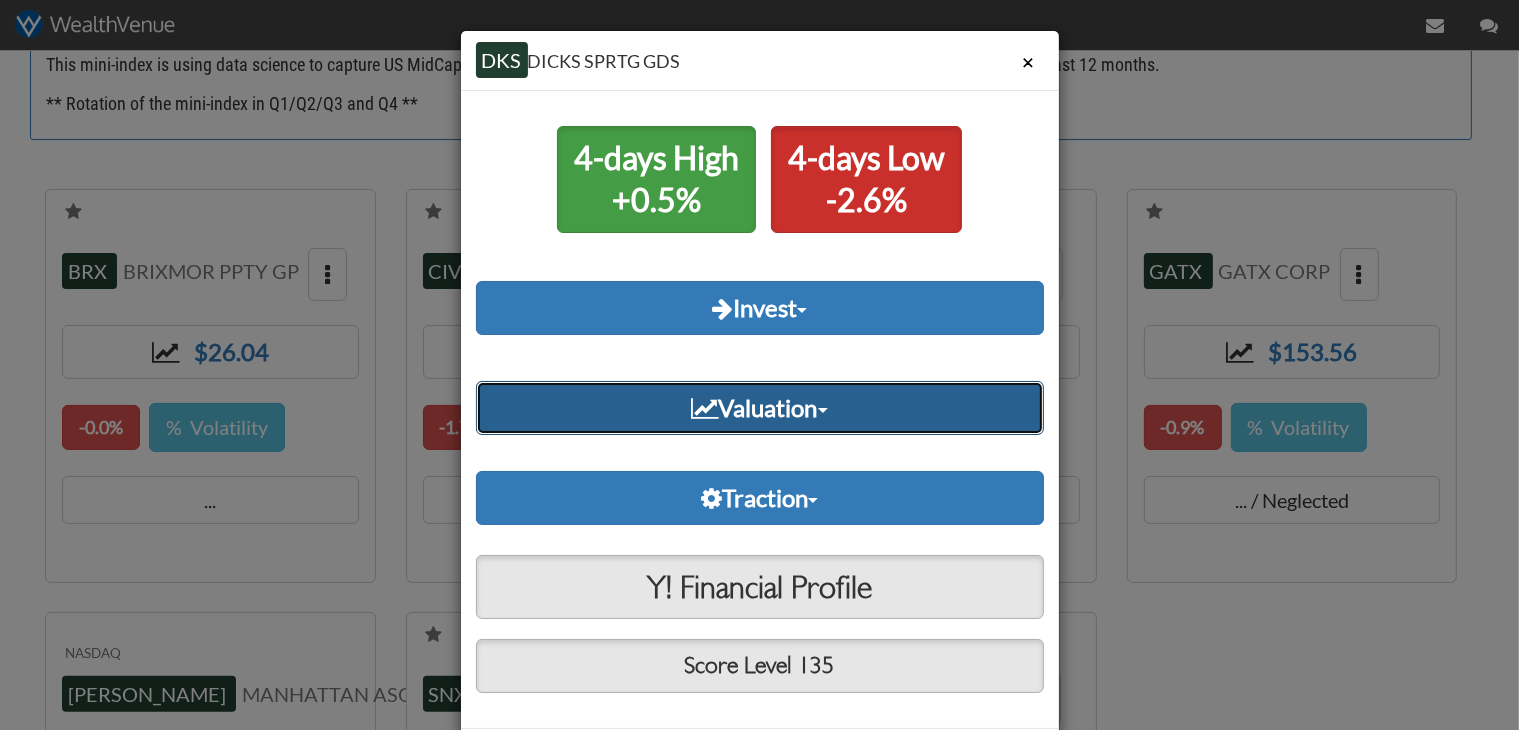 click on "Valuation" at bounding box center (760, 408) 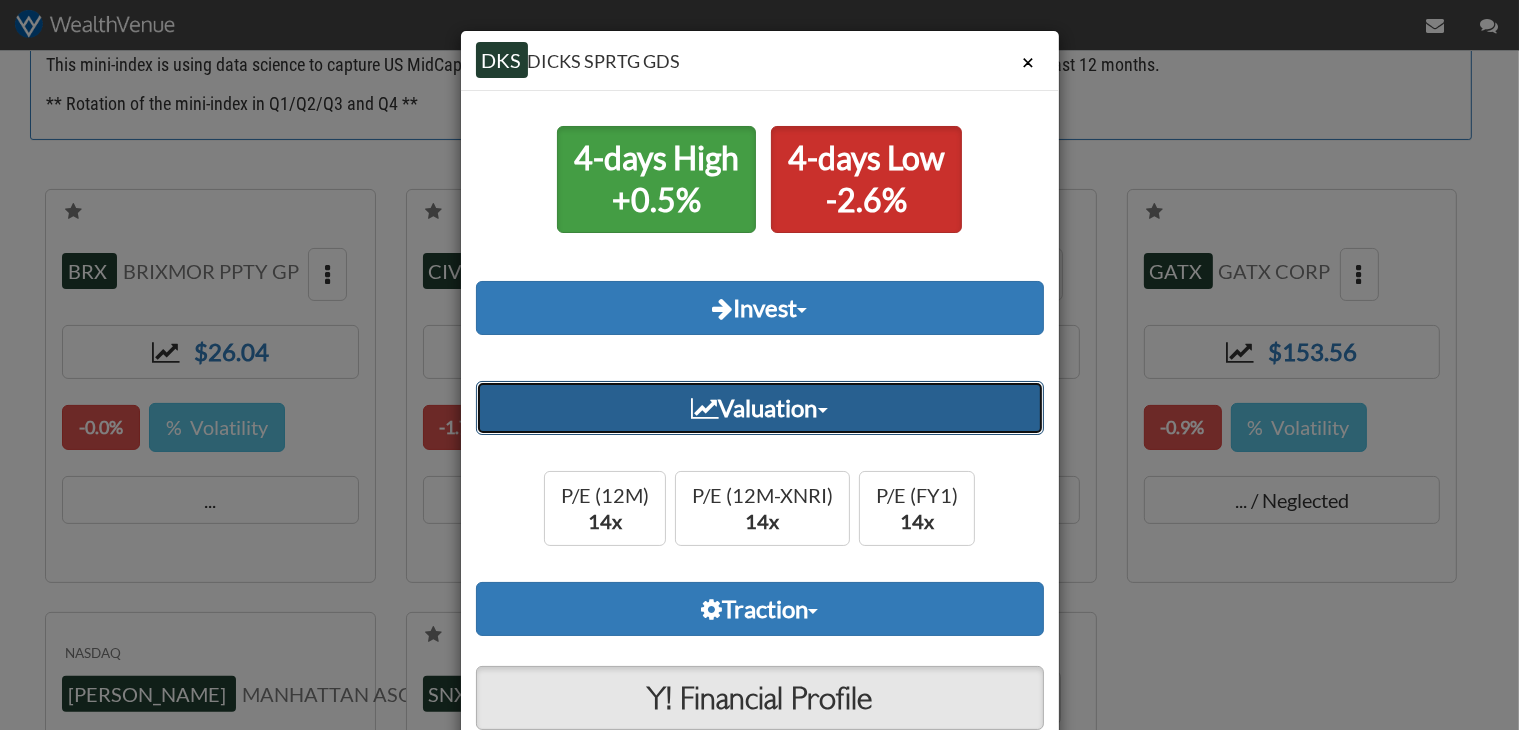 click on "Valuation" at bounding box center [760, 408] 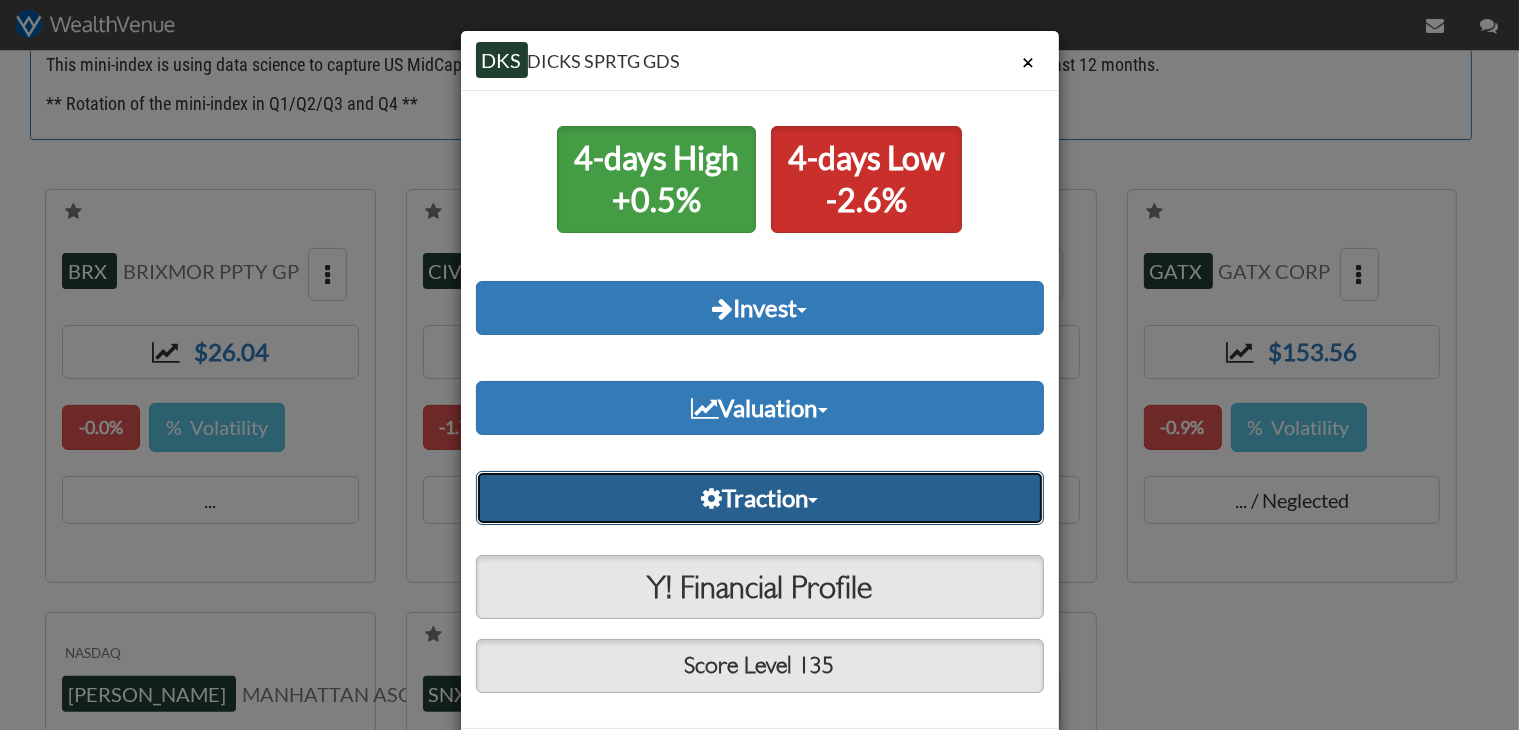 click on "Traction" at bounding box center (760, 498) 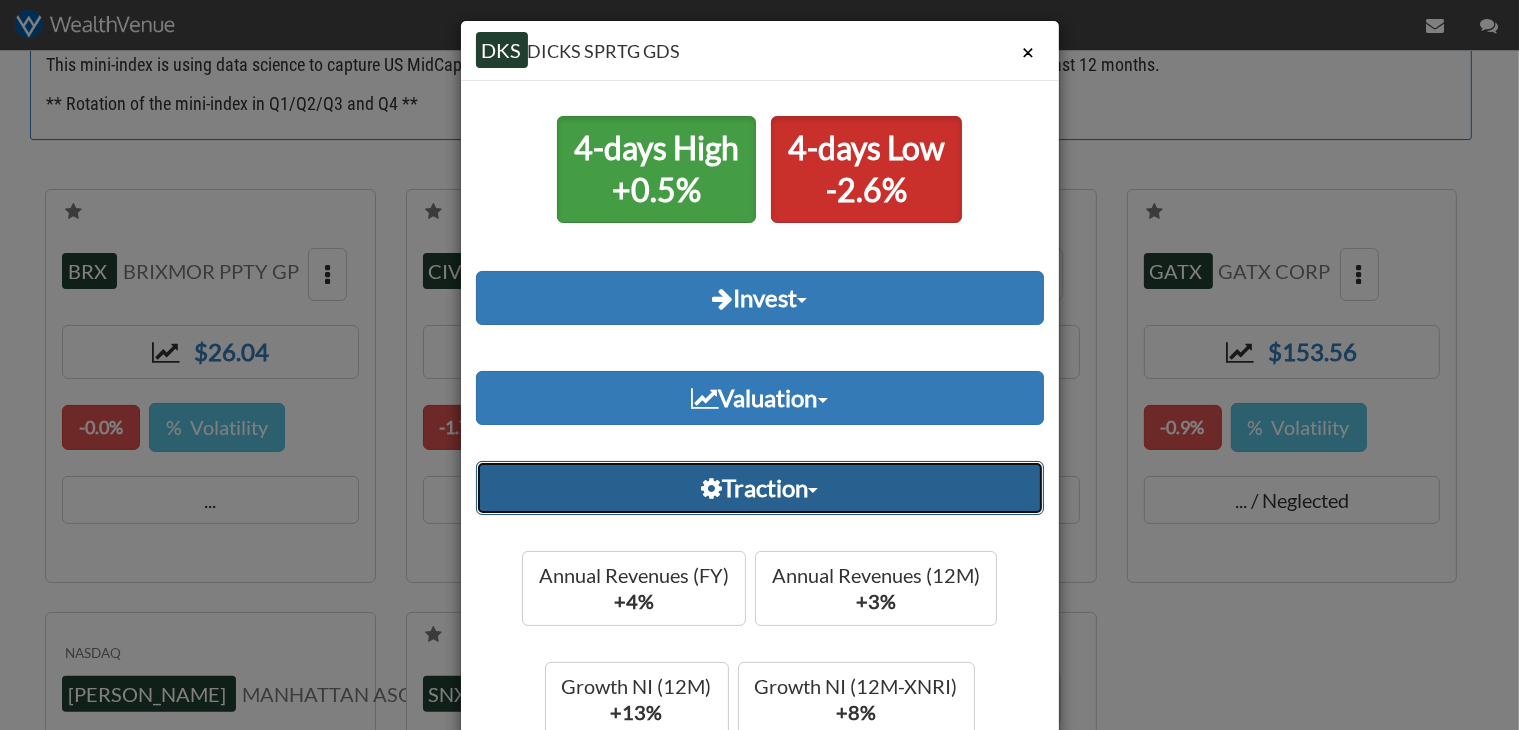 scroll, scrollTop: 0, scrollLeft: 0, axis: both 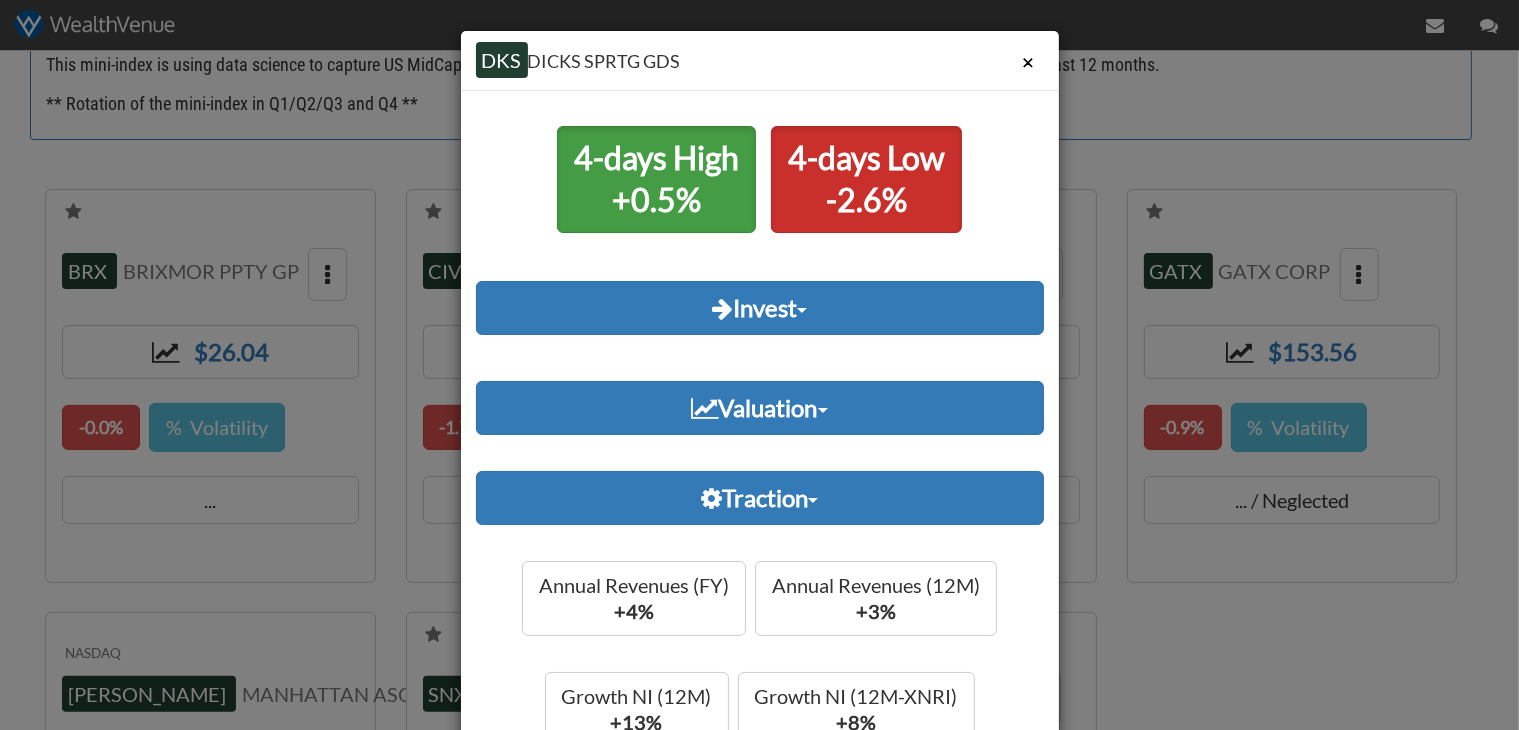 click on "×" at bounding box center [1029, 62] 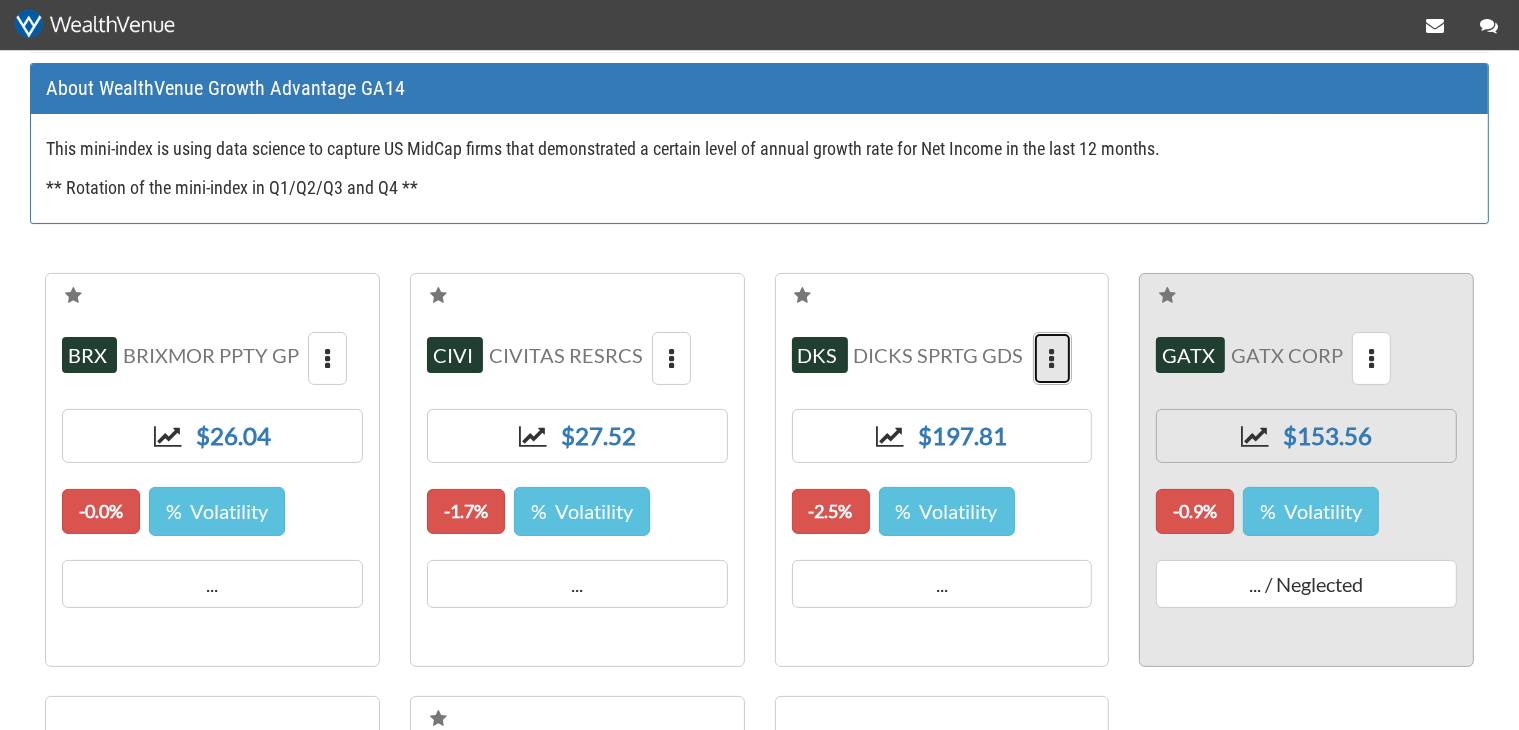 scroll, scrollTop: 211, scrollLeft: 0, axis: vertical 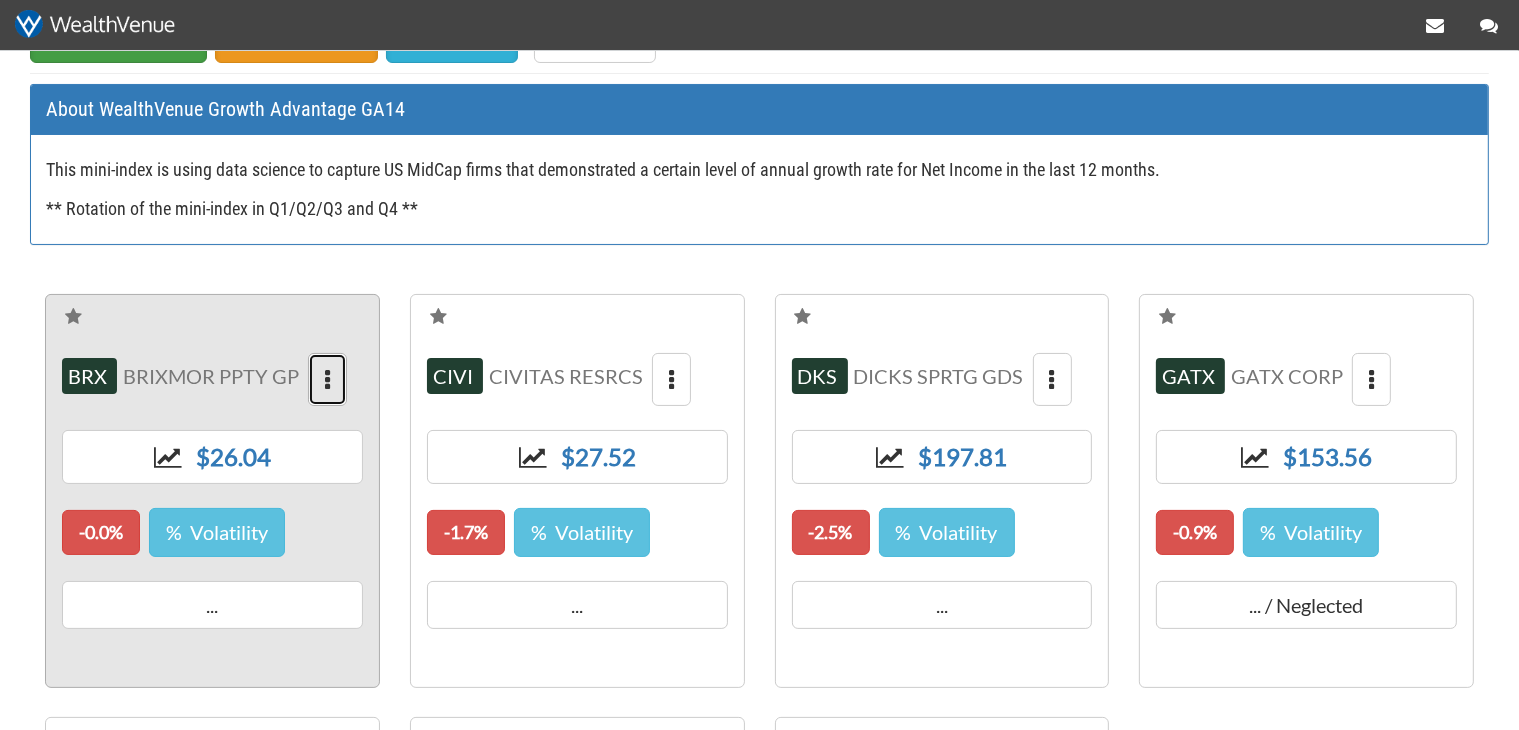 click at bounding box center (327, 380) 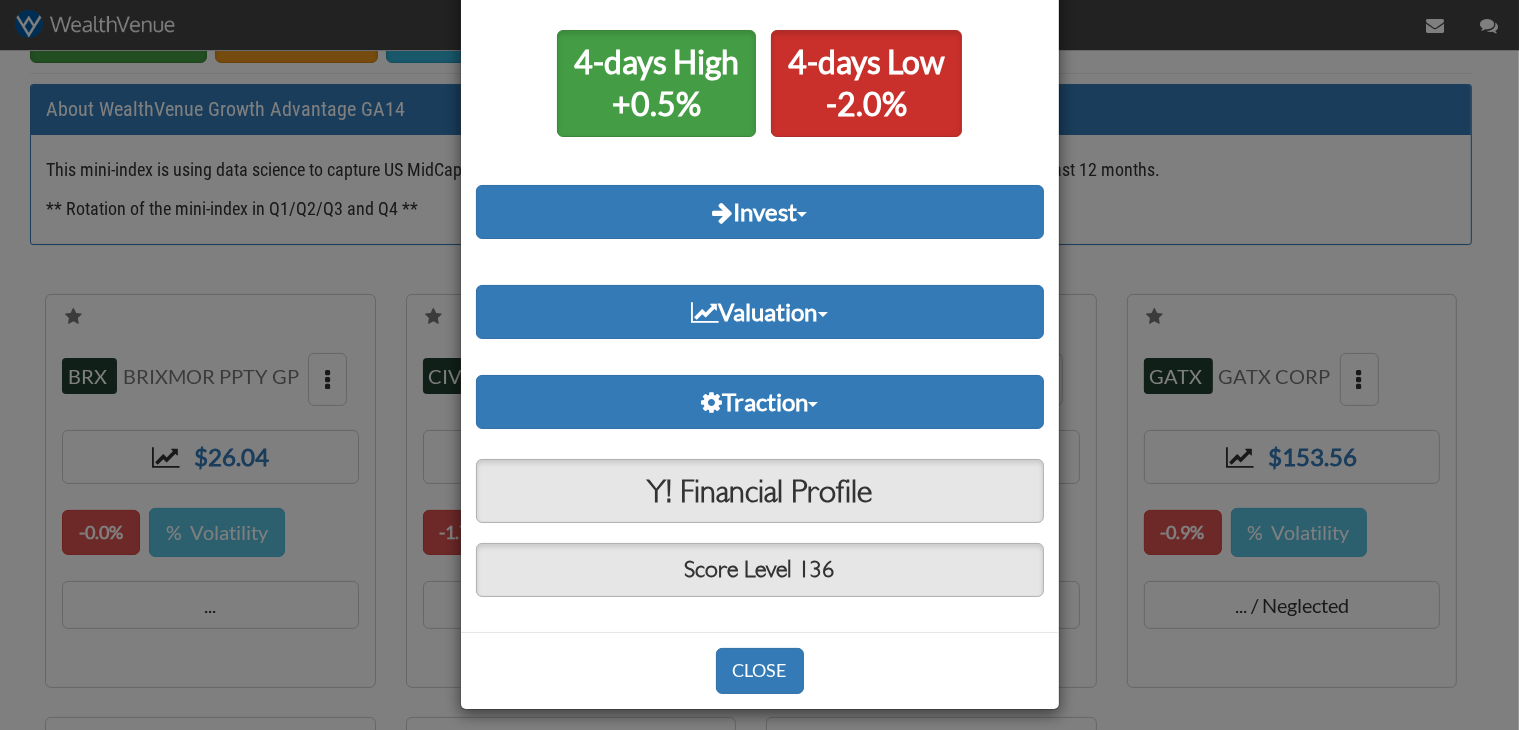 click on "4-days High  +0.5%     4-days Low  -2.0%
Invest
Target Buy $26
18m Low  $0
18m High  $0
Valuation
P/E (12M) 25x
P/E (12M-XNRI) 25x
P/E (FY1) 12x
Traction
Annual Revenues (FY)    +3%
Annual Revenues (12M)    +4%
Growth NI (12M)    +14%
Growth NI (12M-XNRI)    +14%
Y! Financial Profile
Score Level 136" at bounding box center [760, 303] 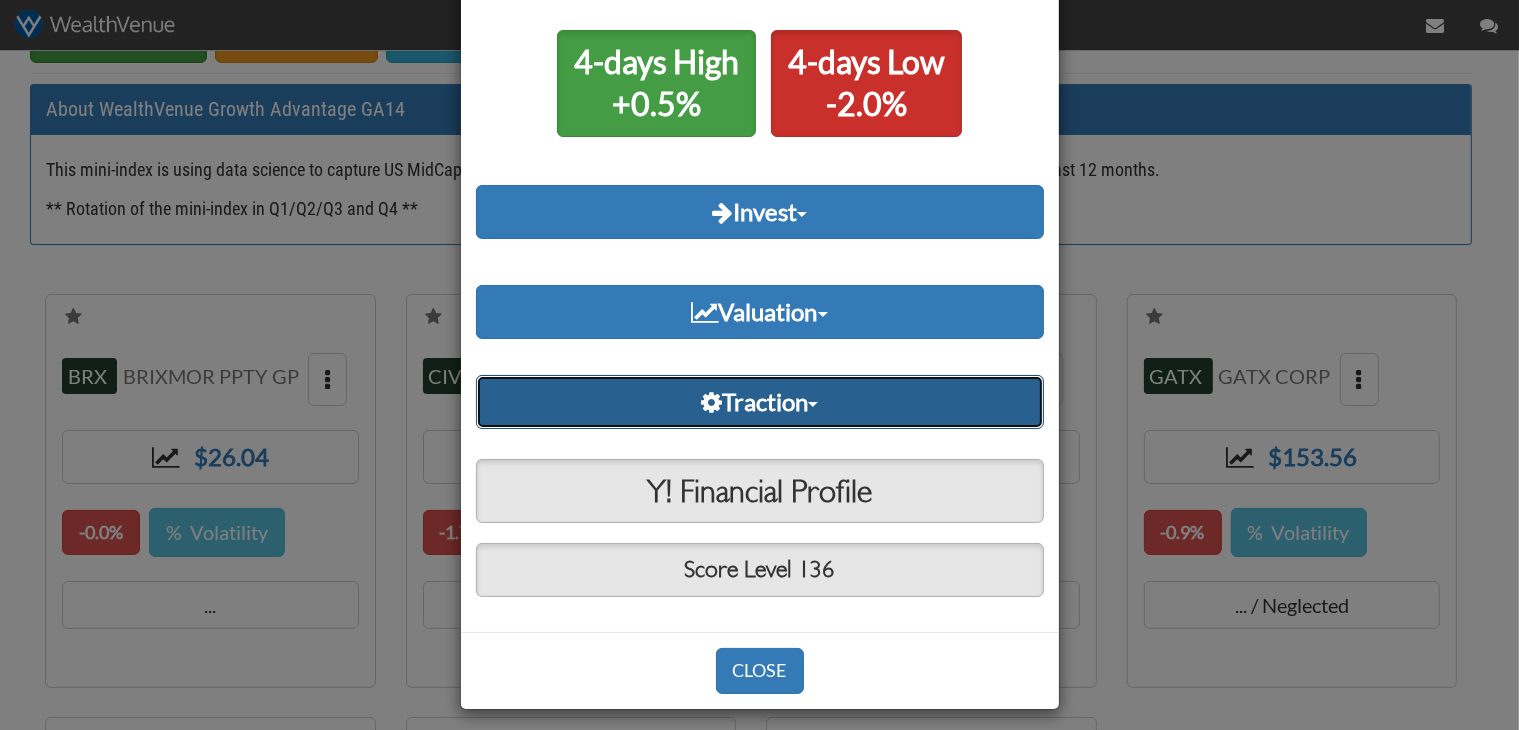 click on "Traction" at bounding box center (760, 402) 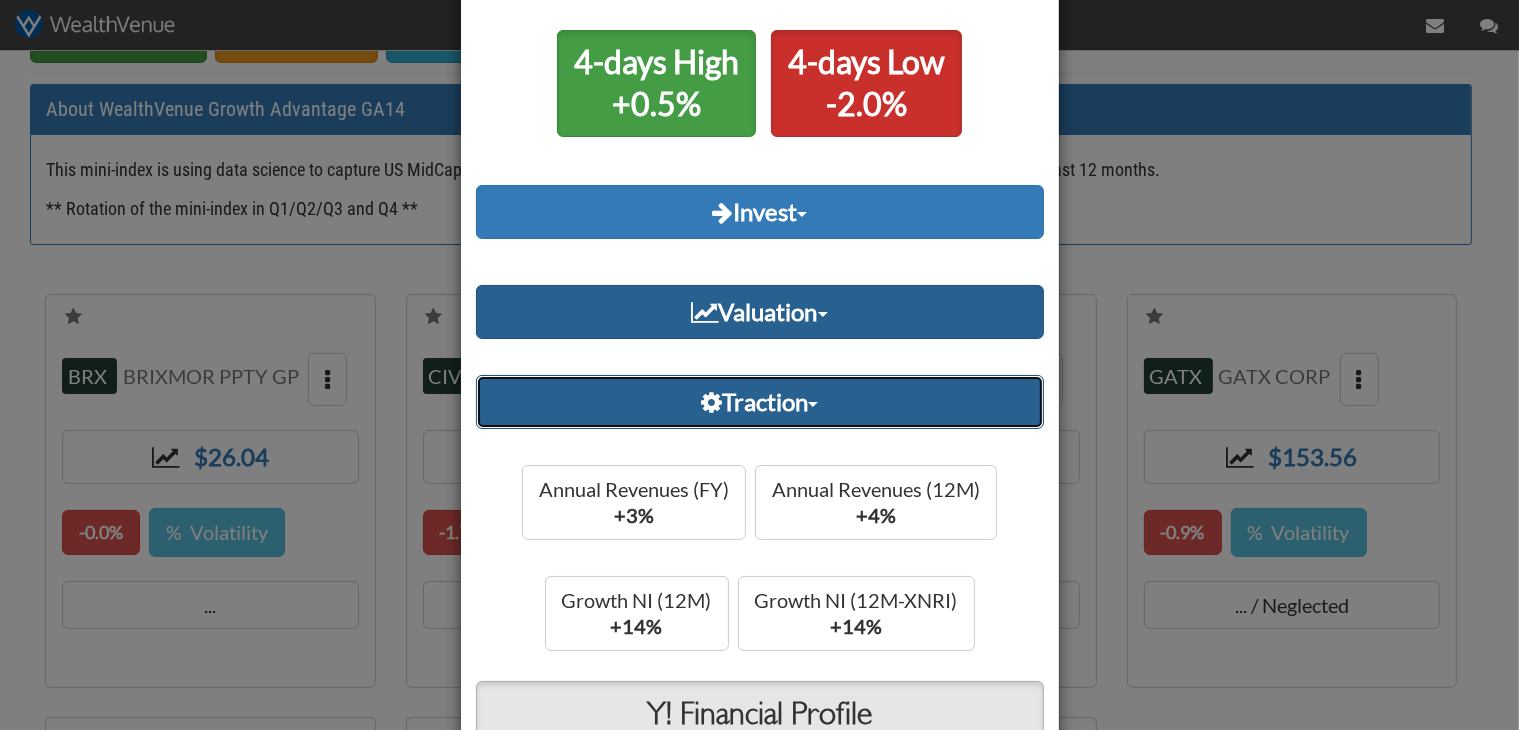 scroll, scrollTop: 96, scrollLeft: 0, axis: vertical 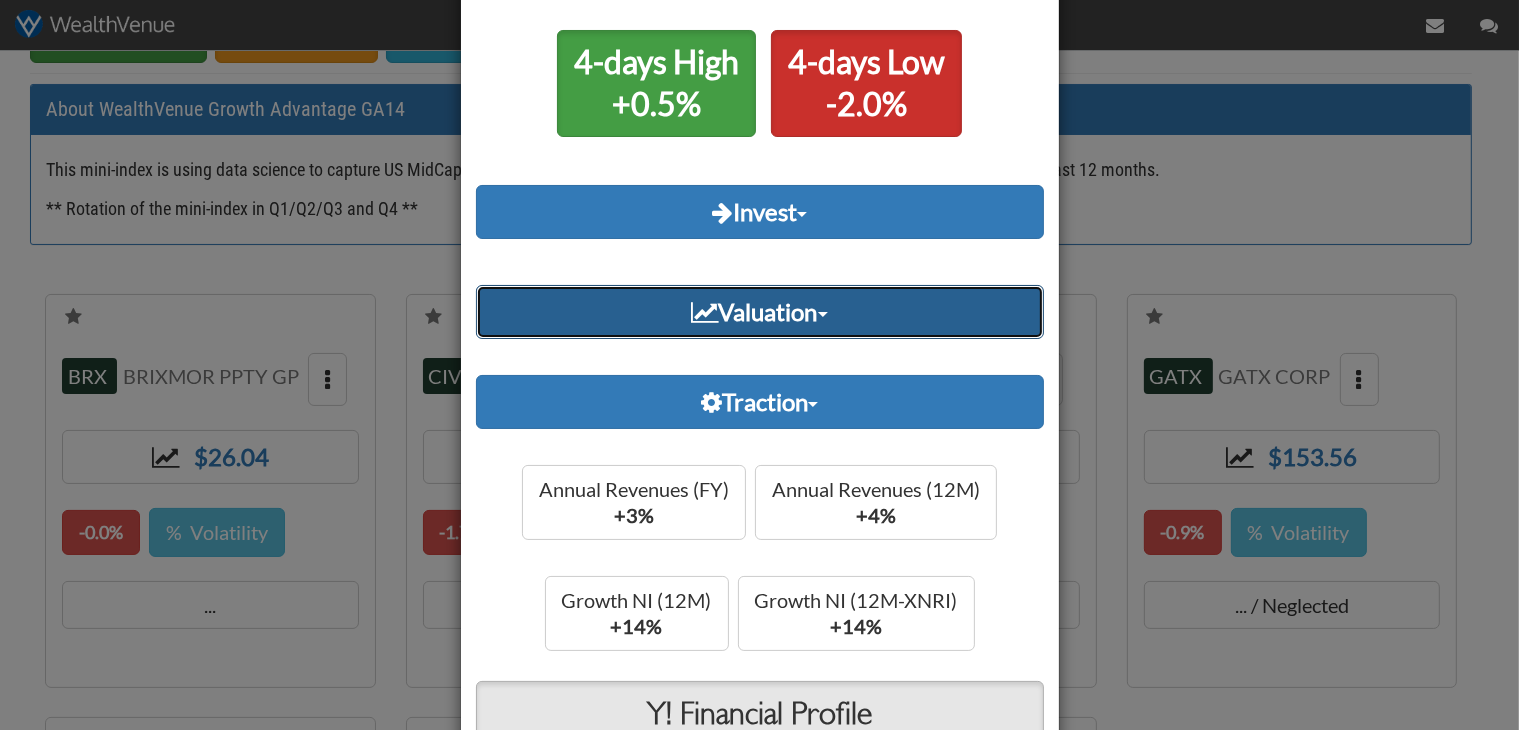 click on "Valuation" at bounding box center (760, 312) 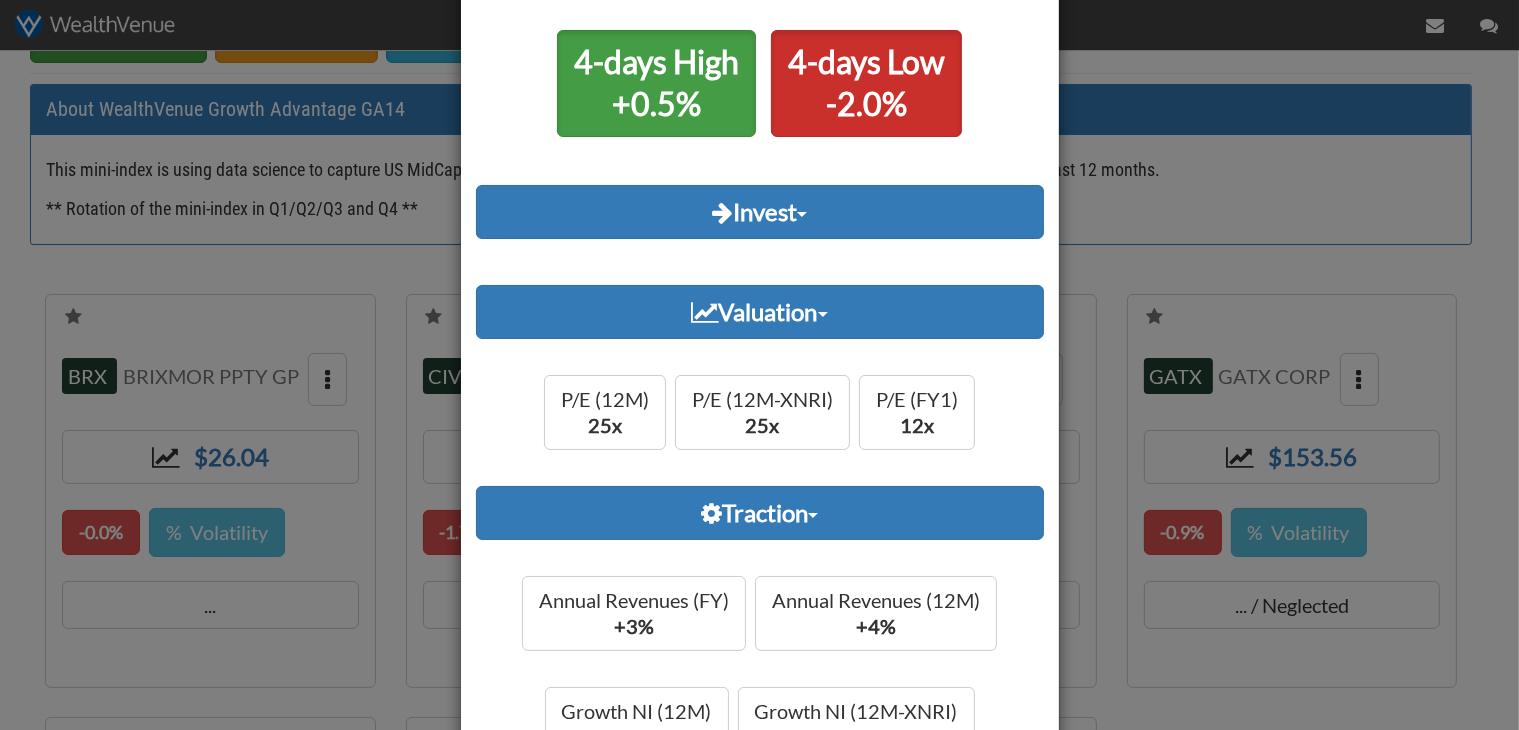 click at bounding box center (759, 320) 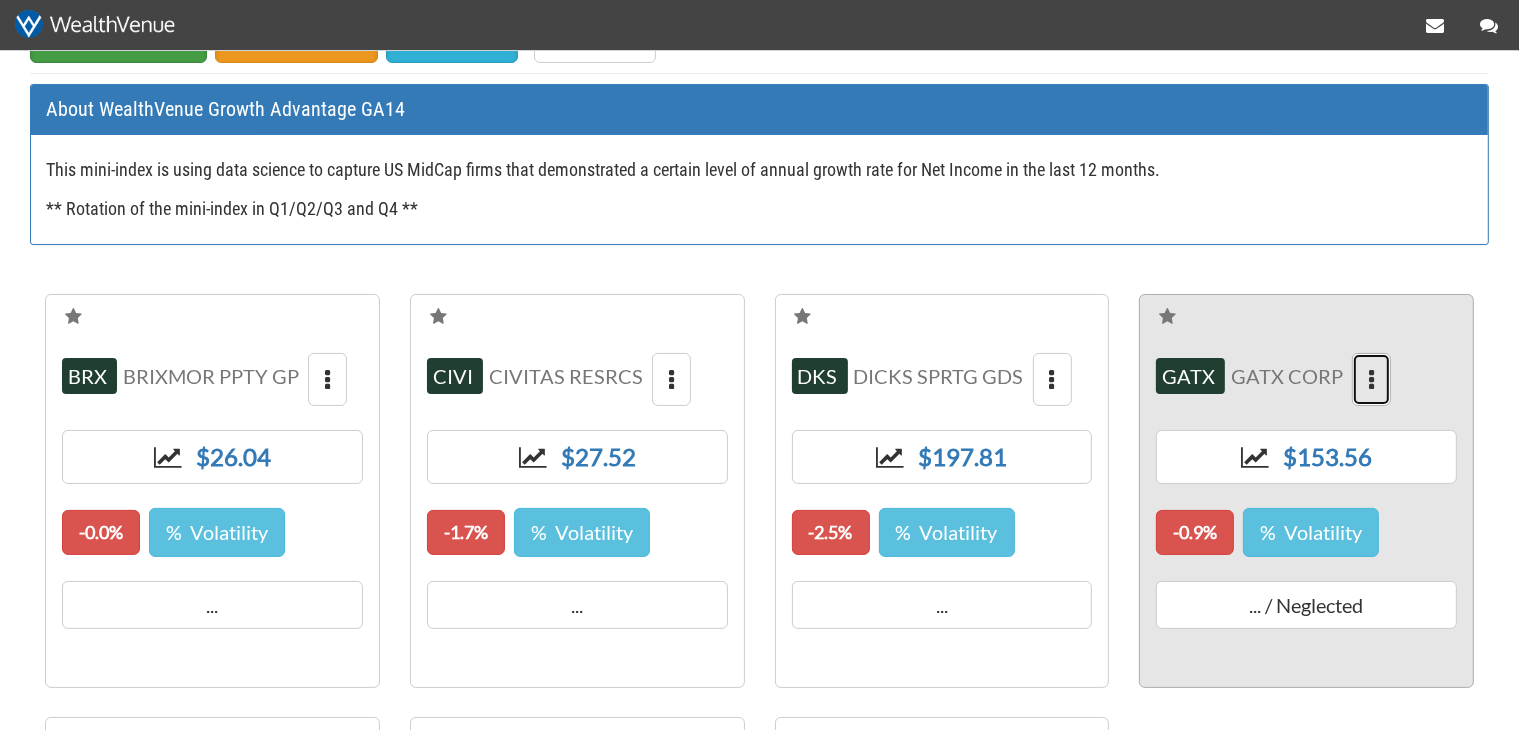 click at bounding box center (1371, 380) 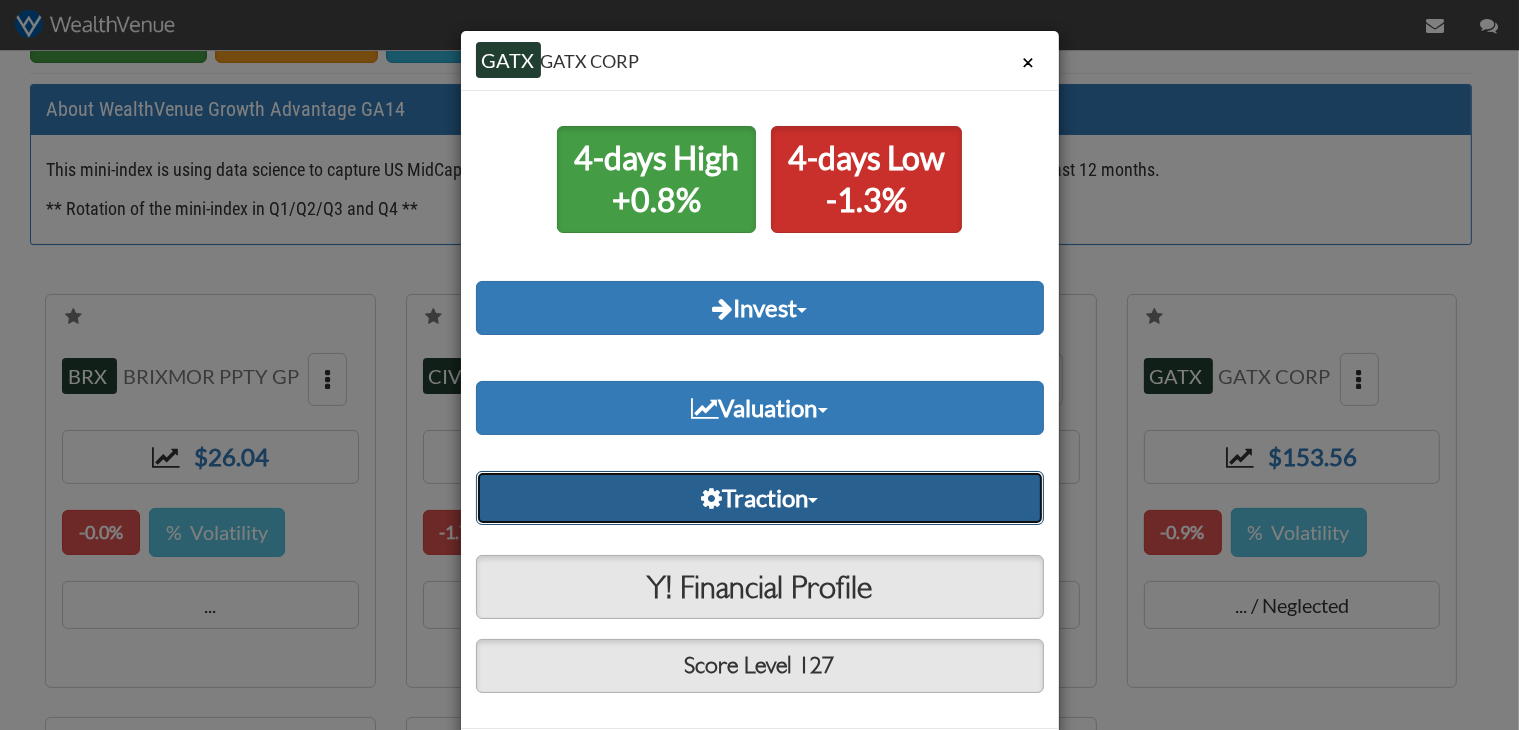 click on "Traction" at bounding box center [760, 498] 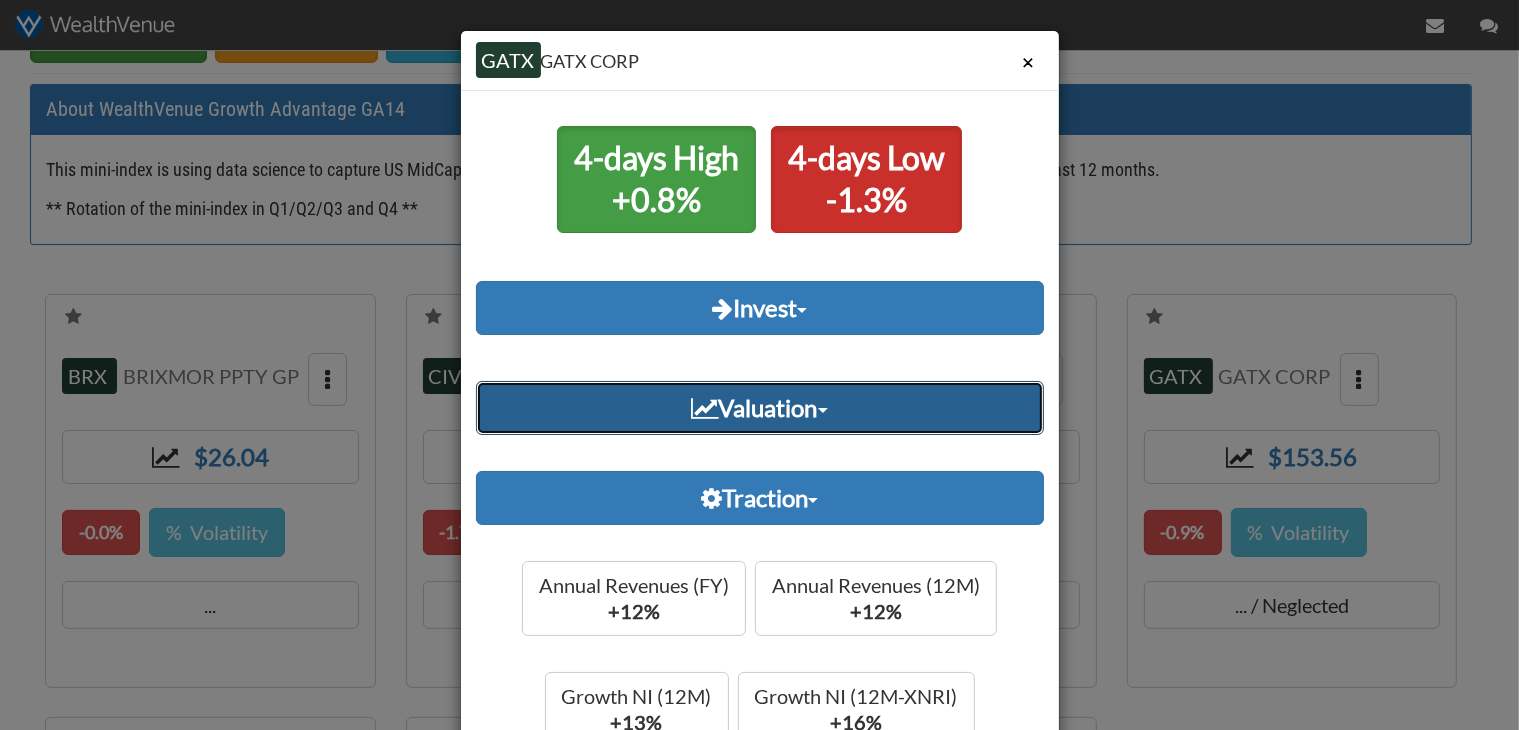 click on "Valuation" at bounding box center (760, 408) 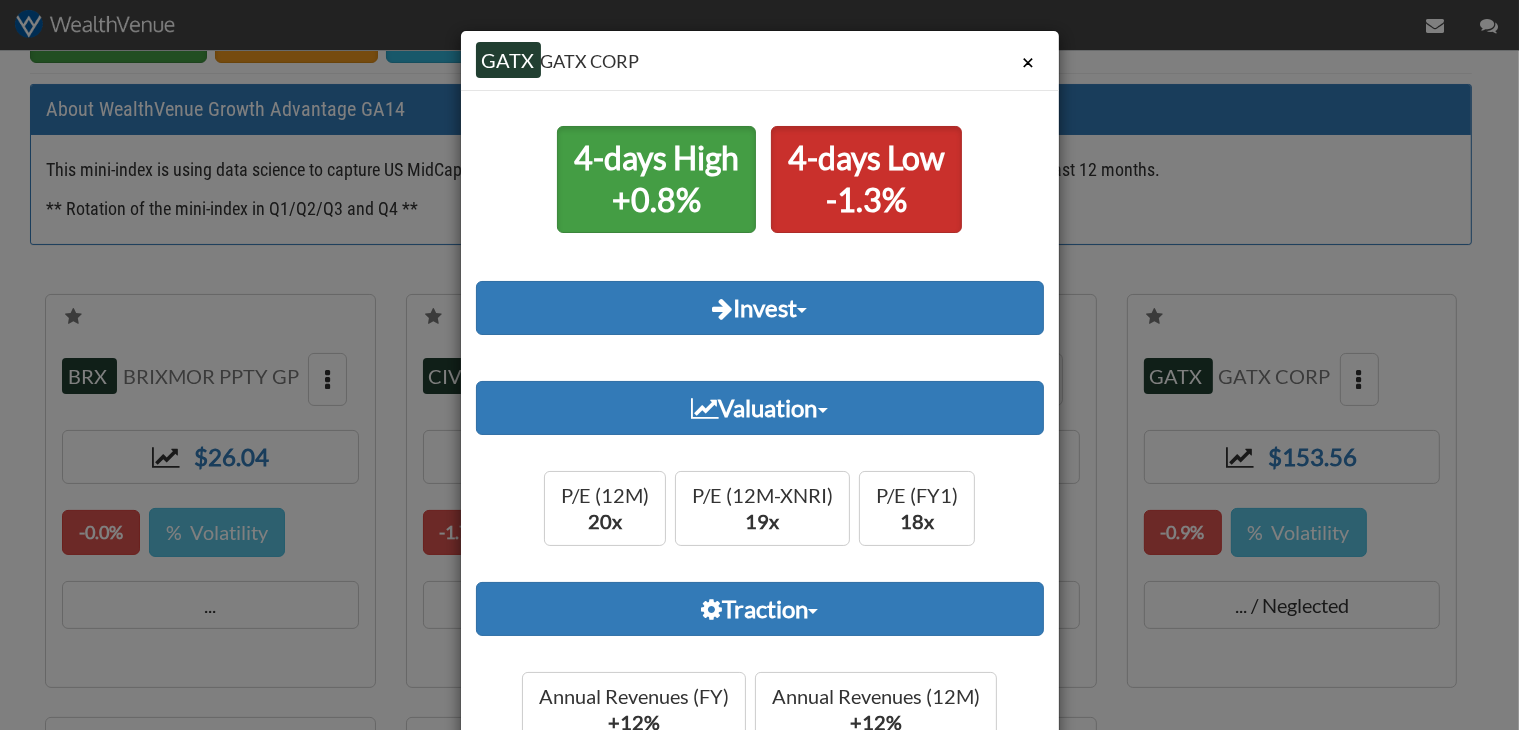 click at bounding box center (759, 416) 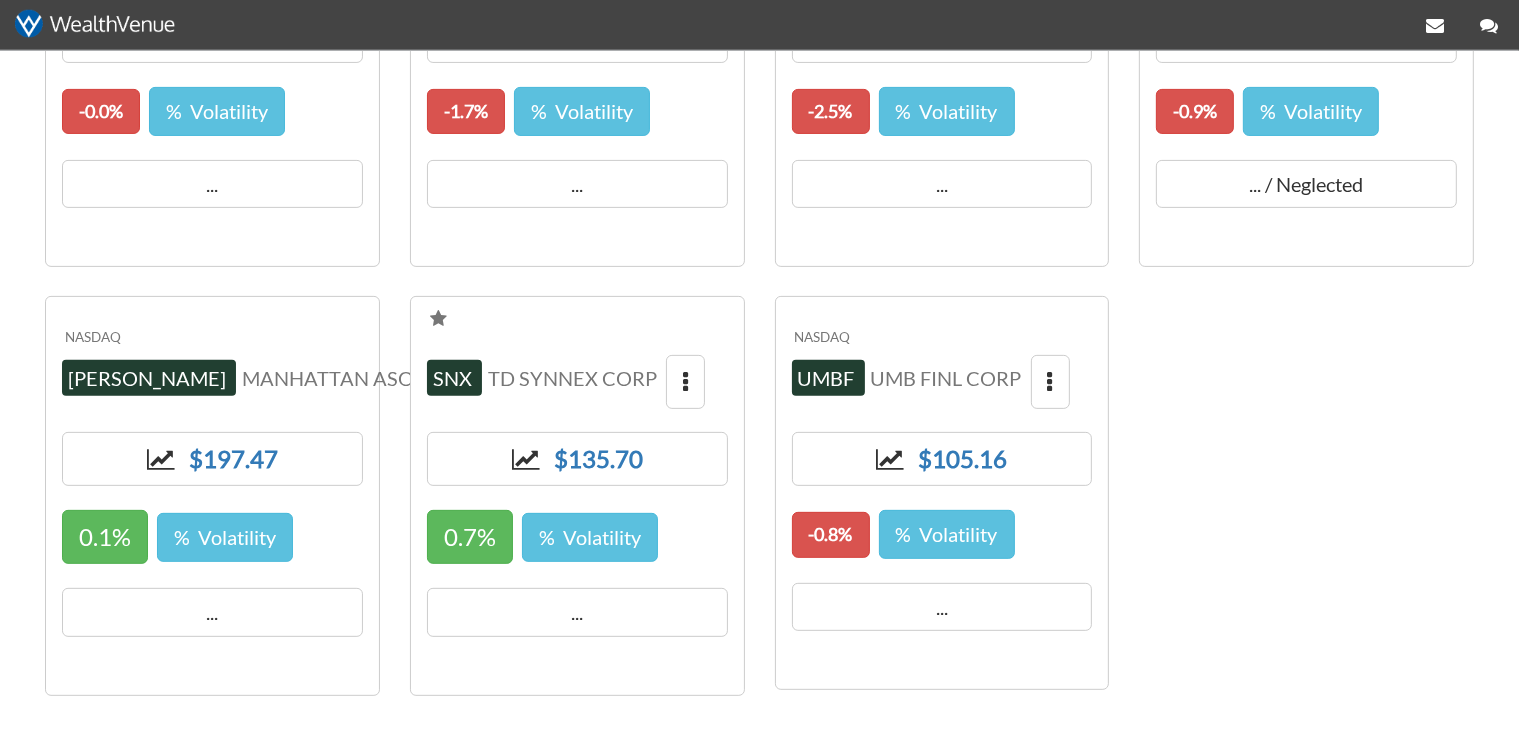 scroll, scrollTop: 633, scrollLeft: 0, axis: vertical 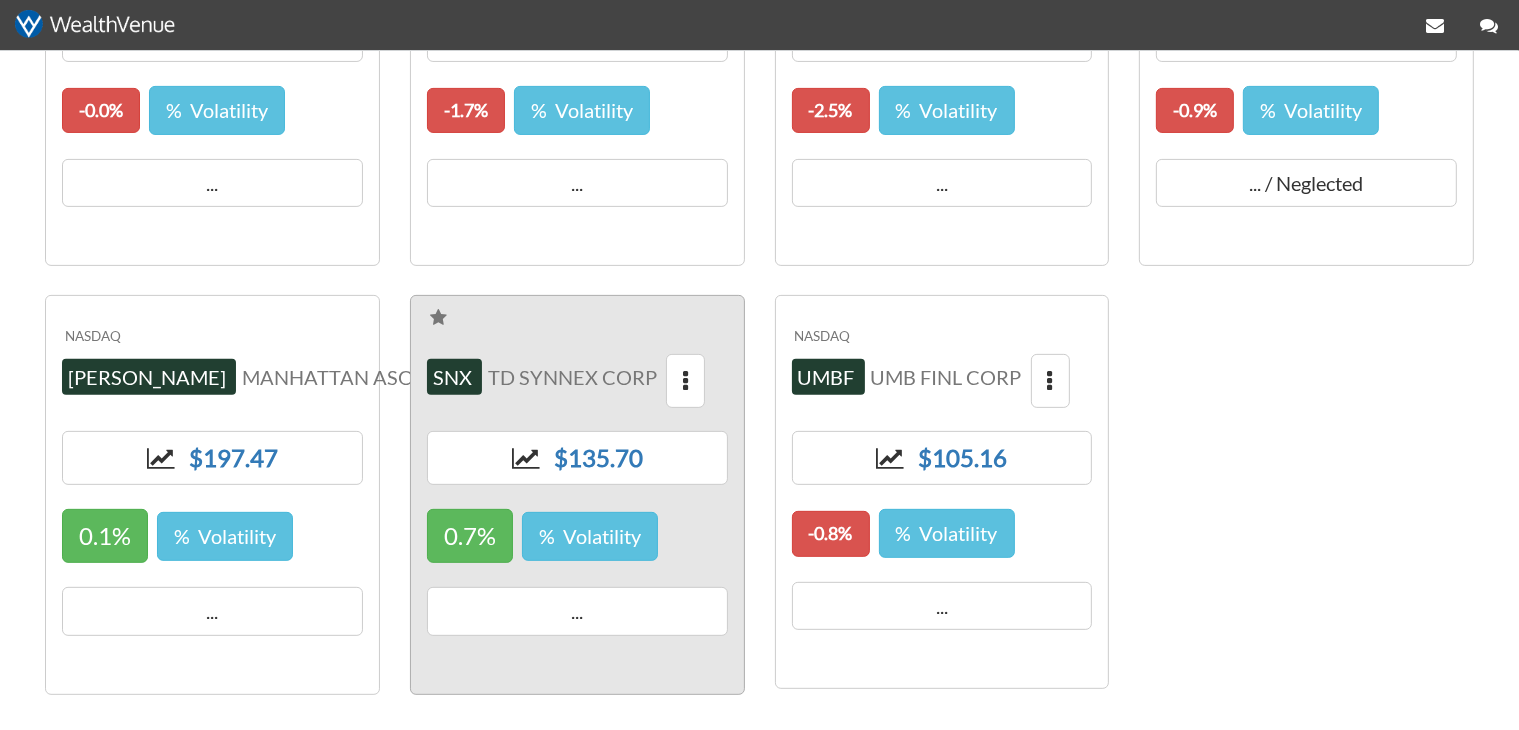 click on "SNX
TD SYNNEX CORP
$135.70
0.7%
%  Volatility
..." at bounding box center (577, 495) 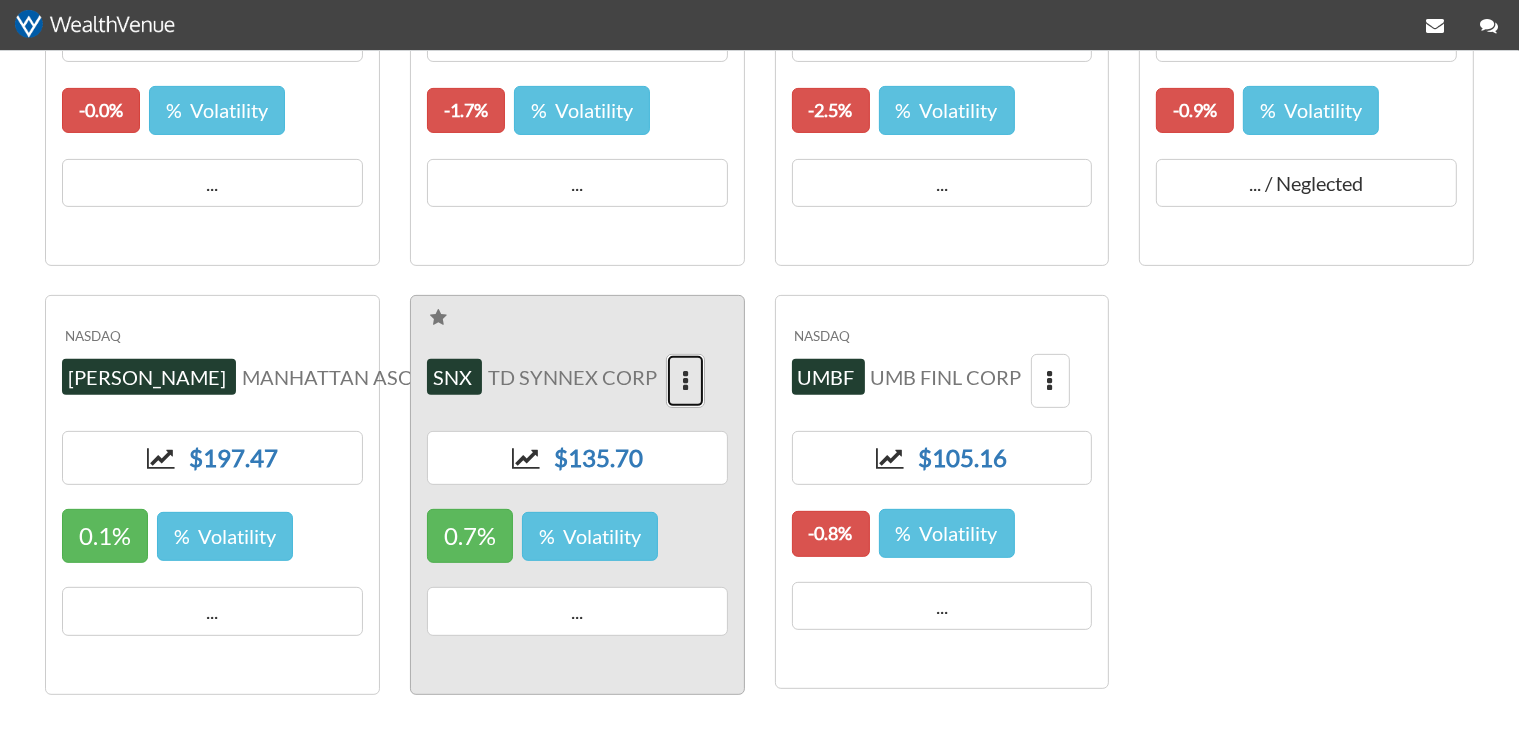click at bounding box center [685, 381] 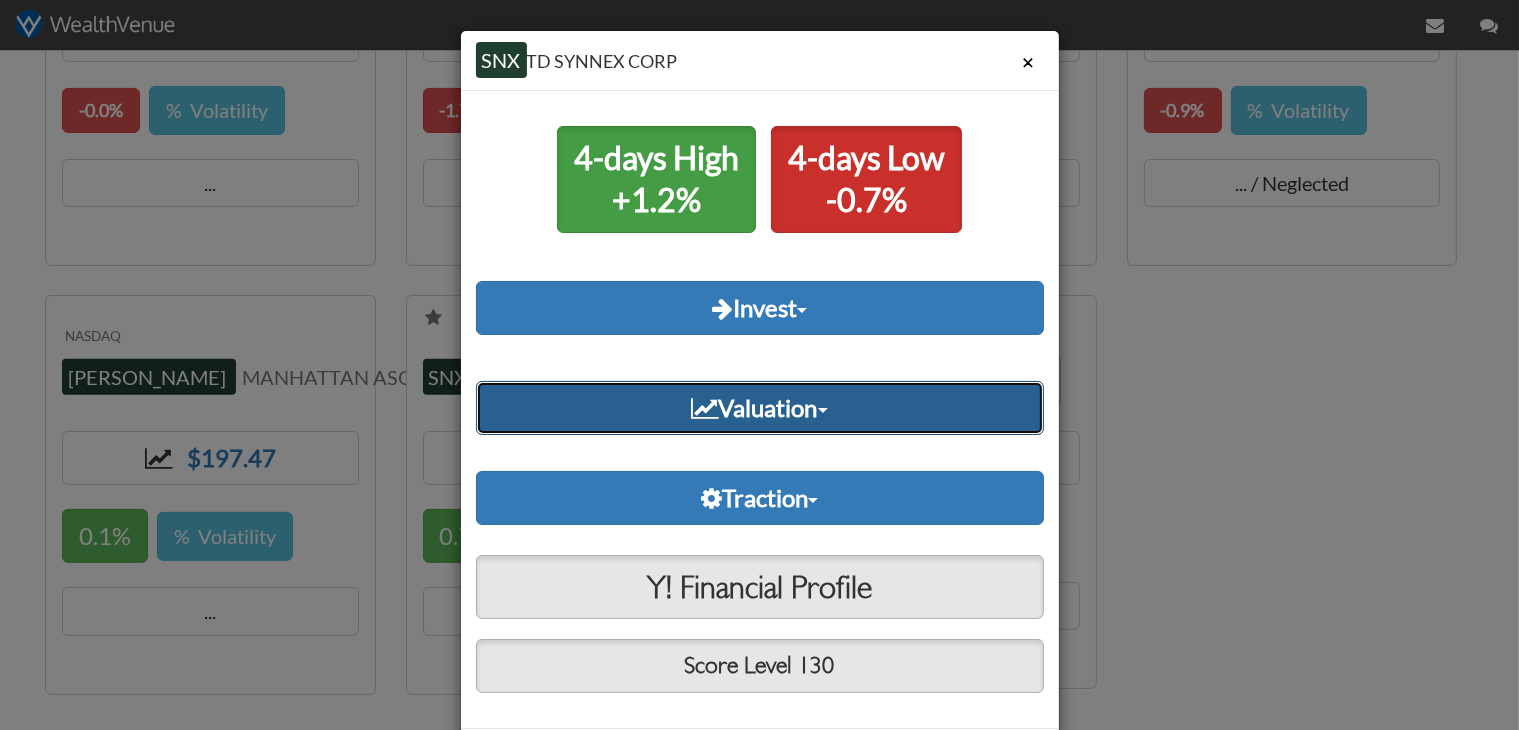 click on "Valuation" at bounding box center [760, 408] 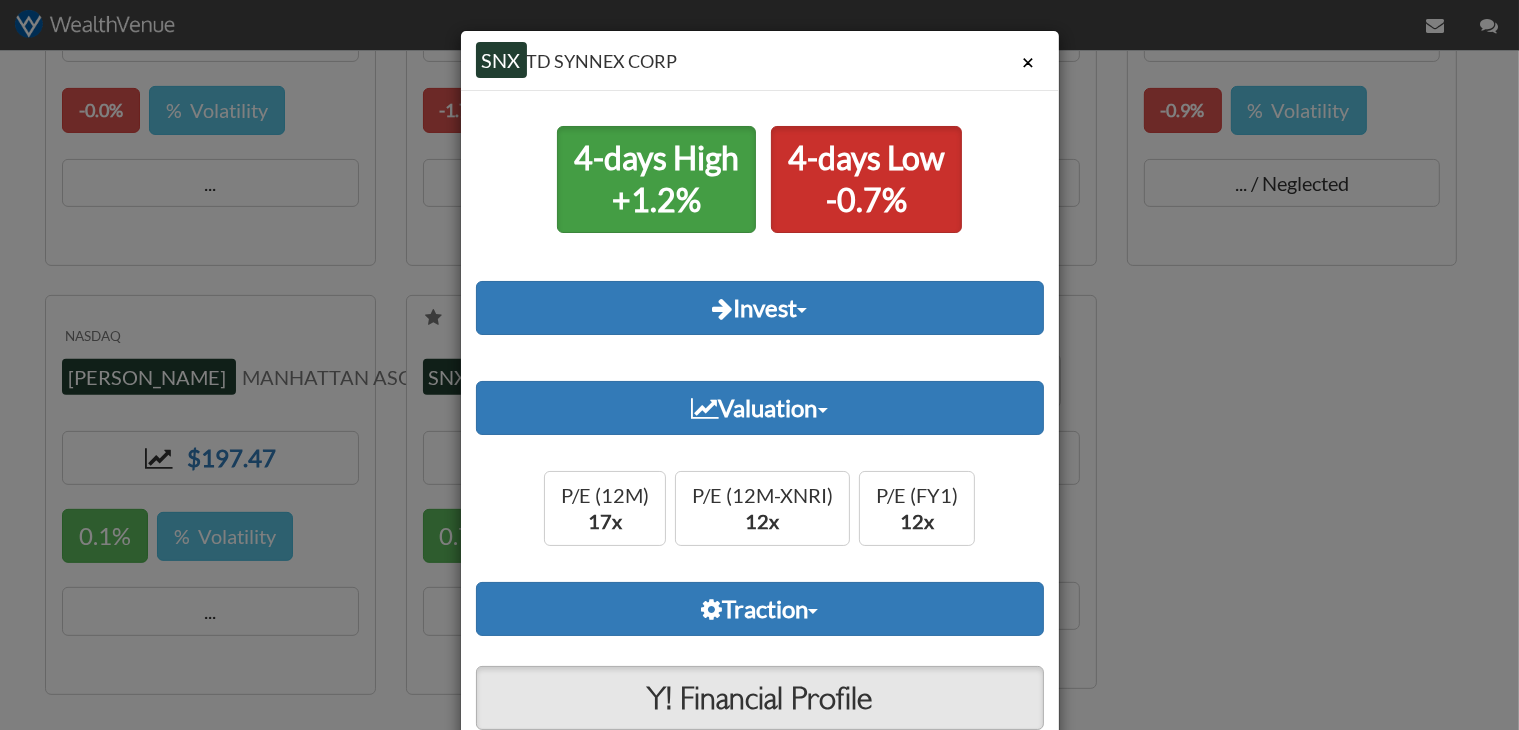 click on "4-days High  +1.2%     4-days Low  -0.7%
Invest
Target Buy $135
18m Low  $0
18m High  $0" at bounding box center (760, 230) 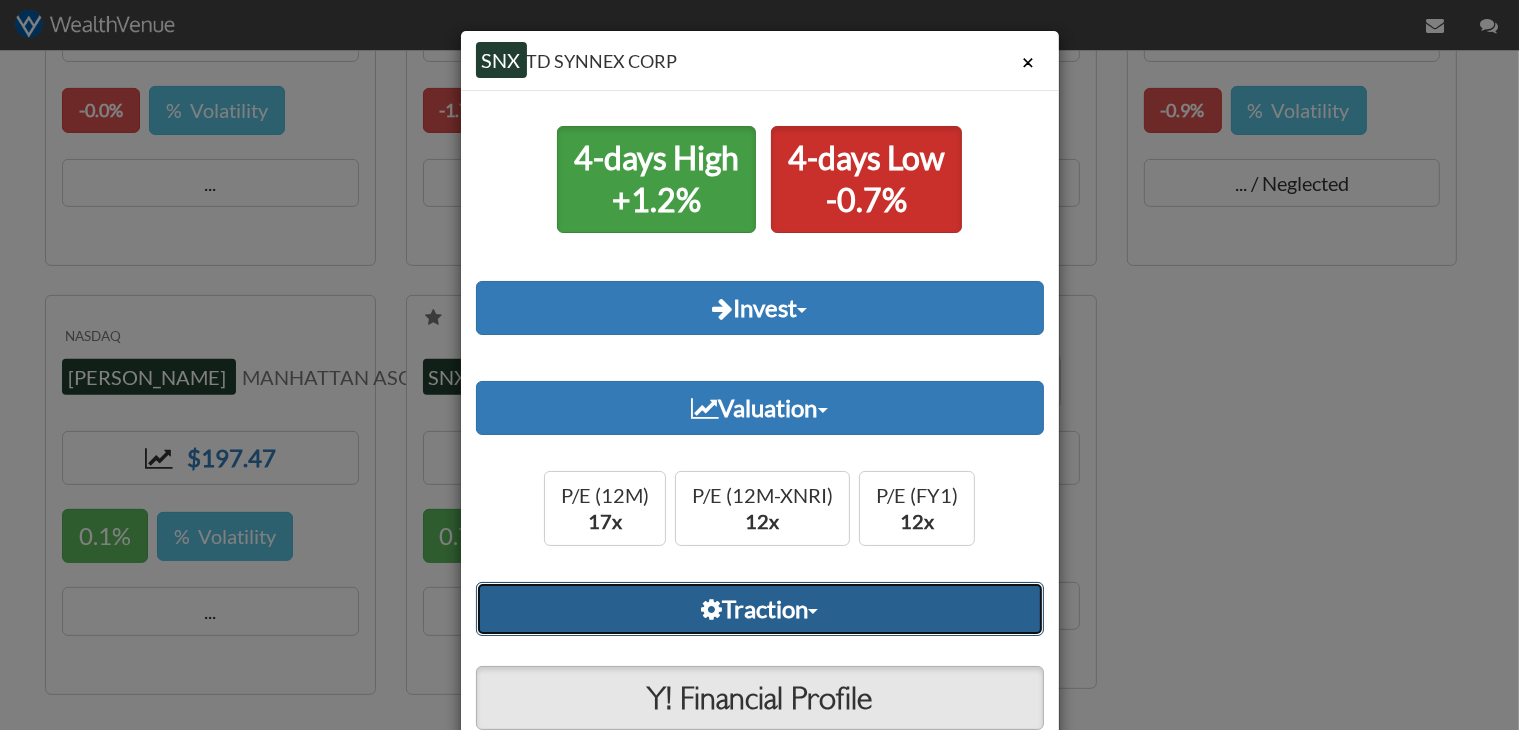 click on "Traction" at bounding box center [760, 609] 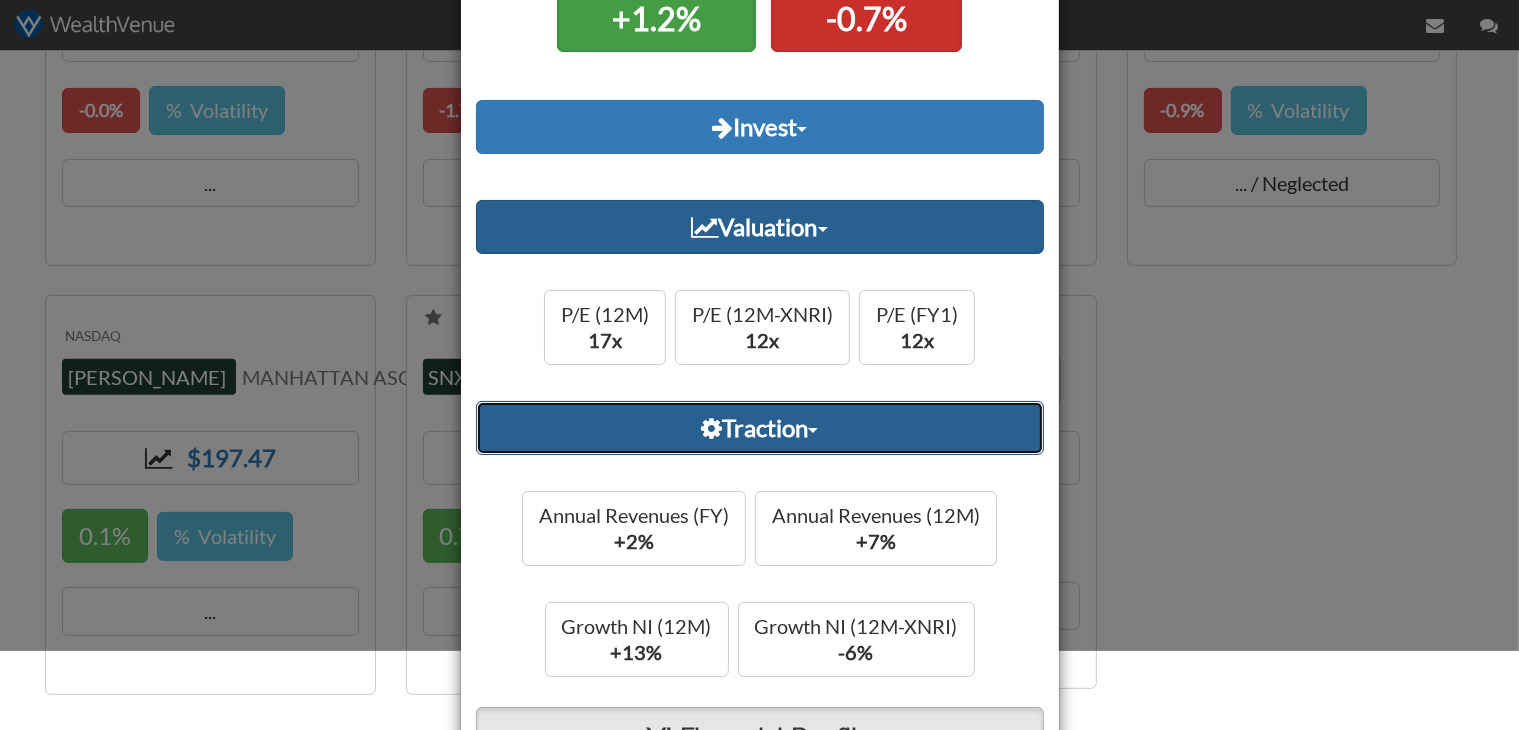 scroll, scrollTop: 192, scrollLeft: 0, axis: vertical 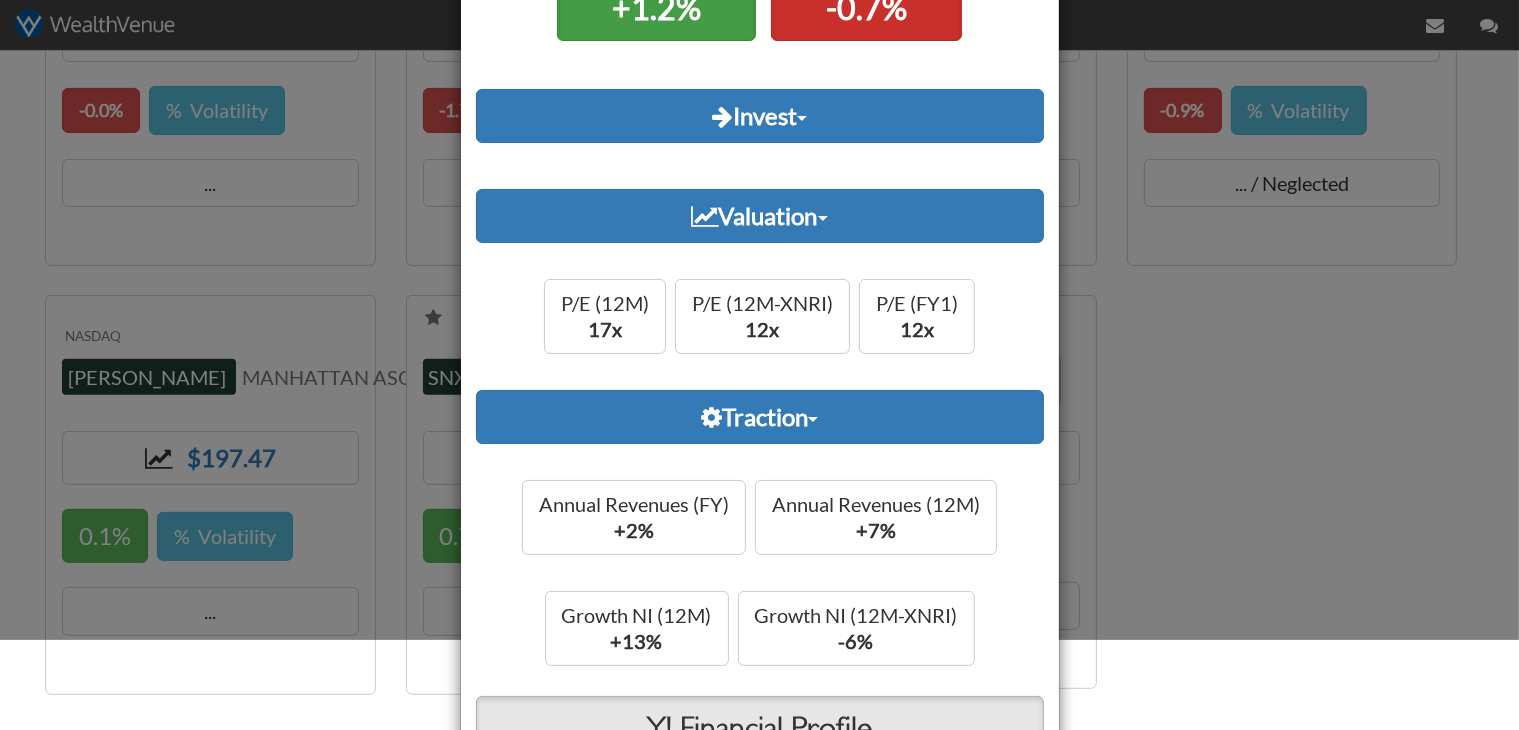 click at bounding box center [759, 224] 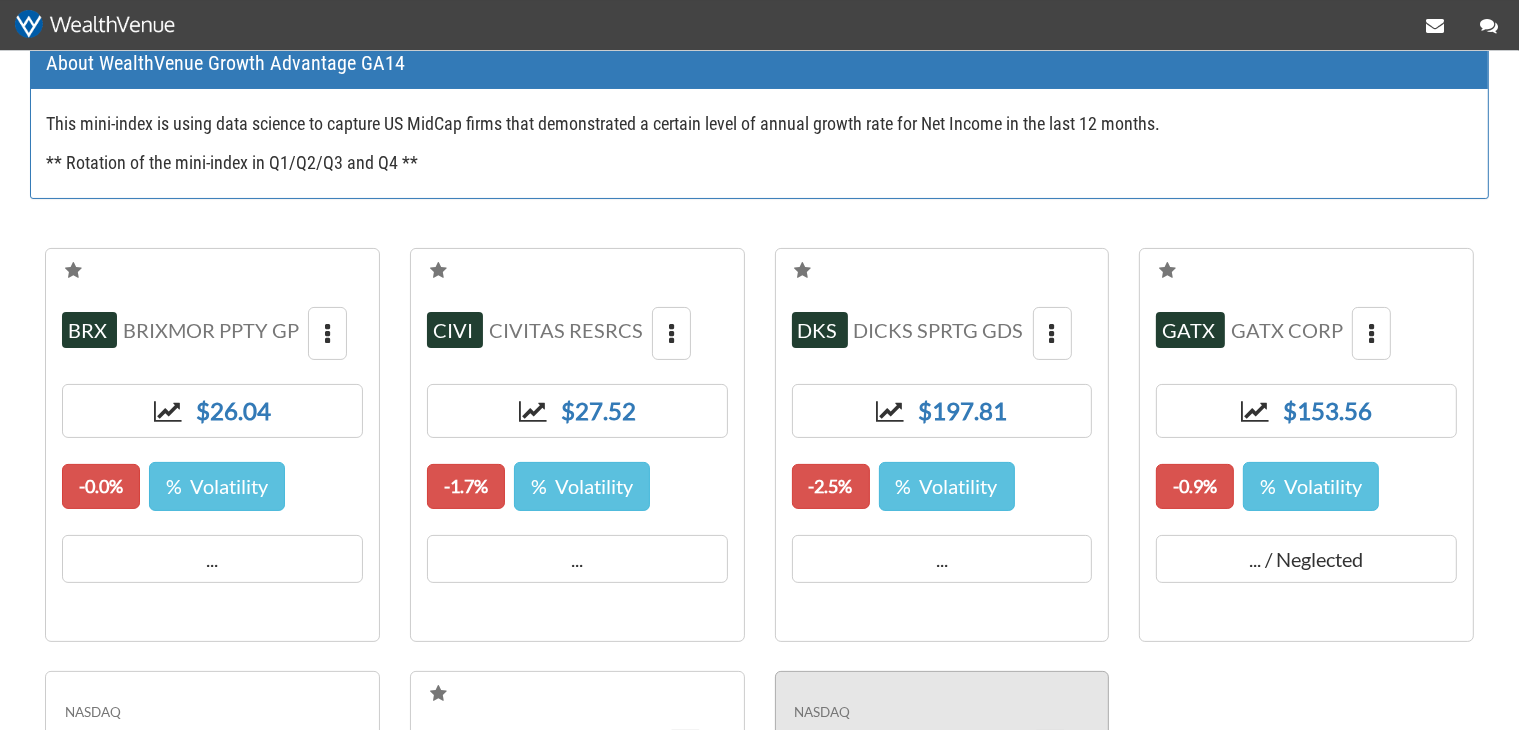 scroll, scrollTop: 211, scrollLeft: 0, axis: vertical 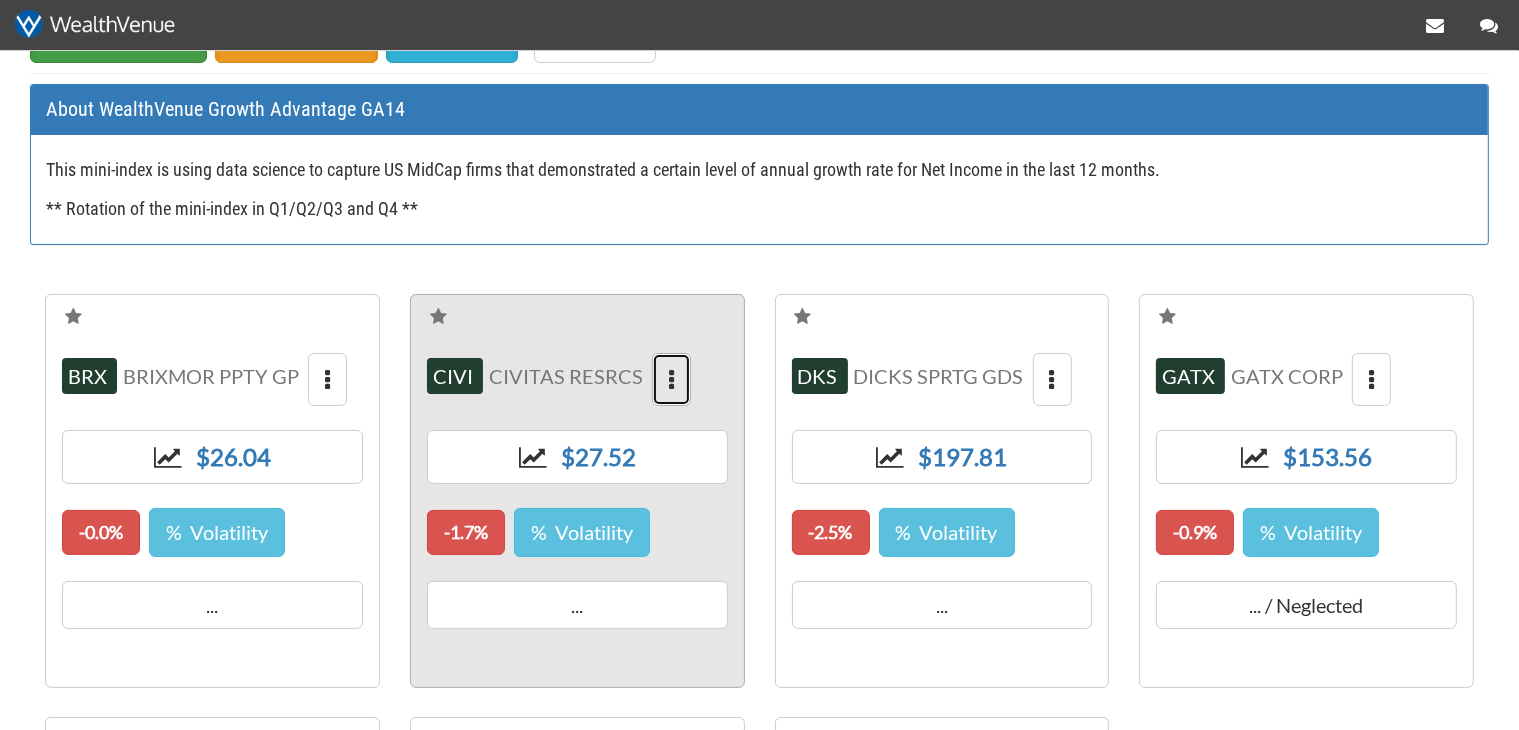 click at bounding box center [671, 380] 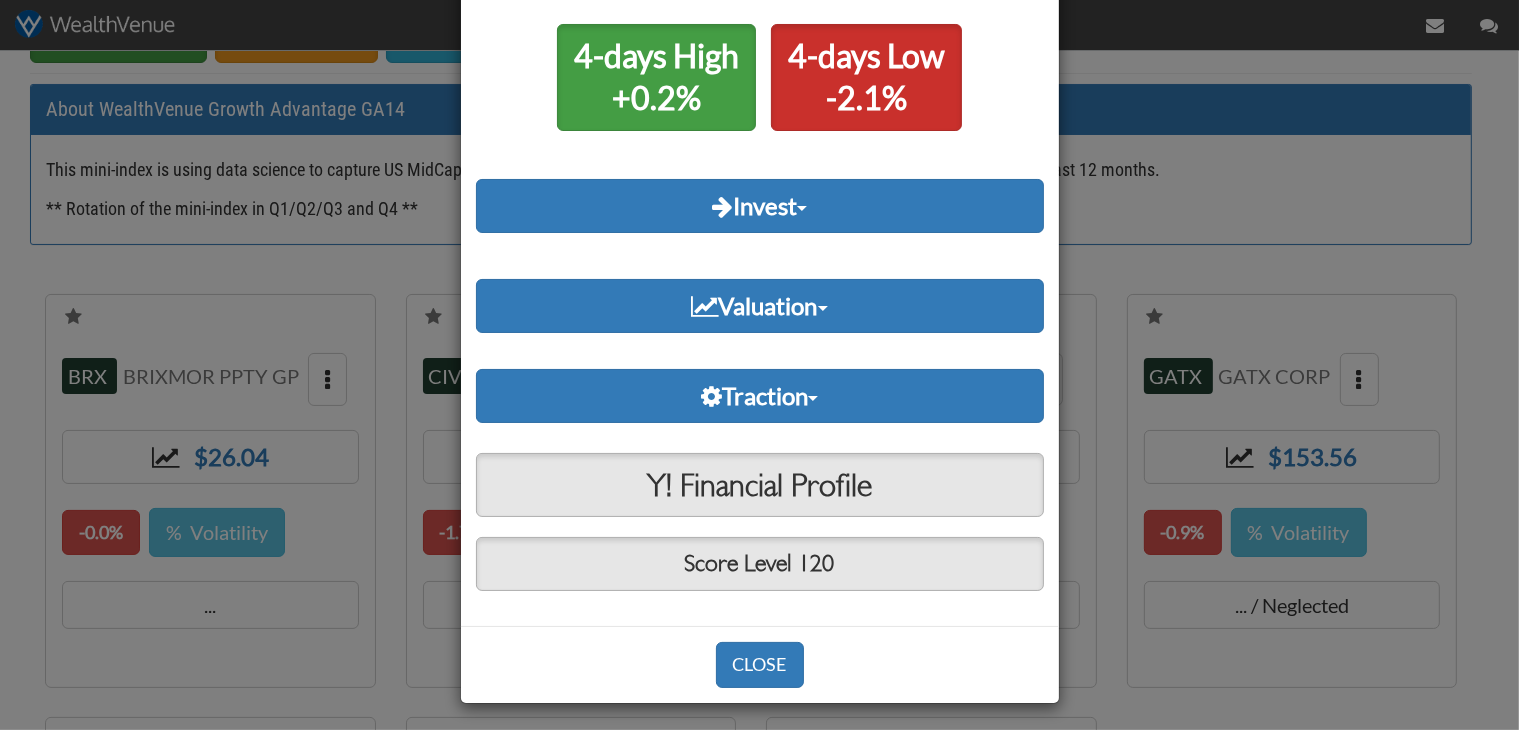 click on "4-days High  +0.2%     4-days Low  -2.1%
Invest
Target Buy $28
18m Low  $0
18m High  $0
Valuation
P/E (12M) 3x
P/E (12M-XNRI) 3x
P/E (FY1) 5x
Traction
Annual Revenues (FY)    +50%
Annual Revenues (12M)    +22%
Growth NI (12M)    +12%
Growth NI (12M-XNRI)    -2%
Y! Financial Profile
Score Level 120" at bounding box center [760, 297] 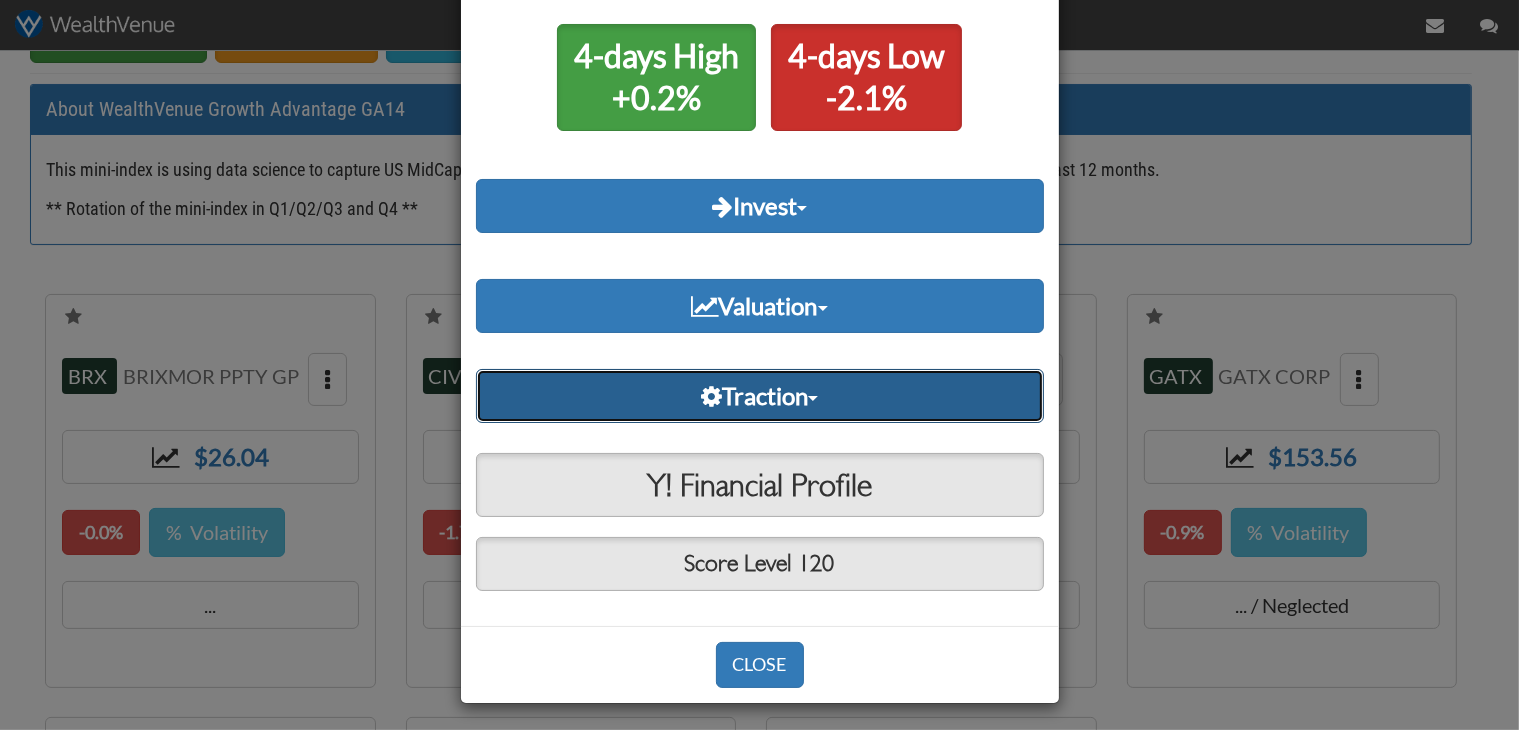 click on "Traction" at bounding box center (760, 396) 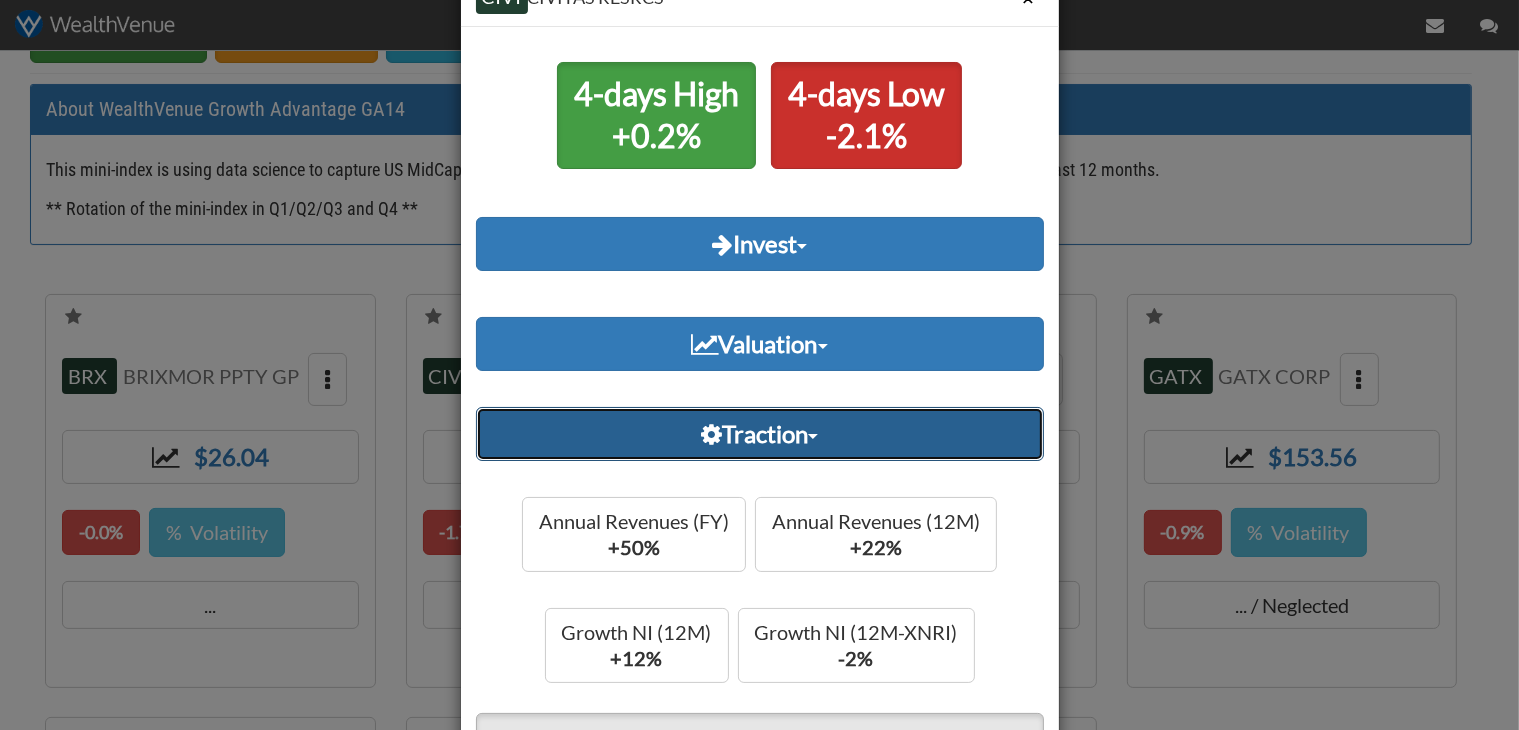 scroll, scrollTop: 96, scrollLeft: 0, axis: vertical 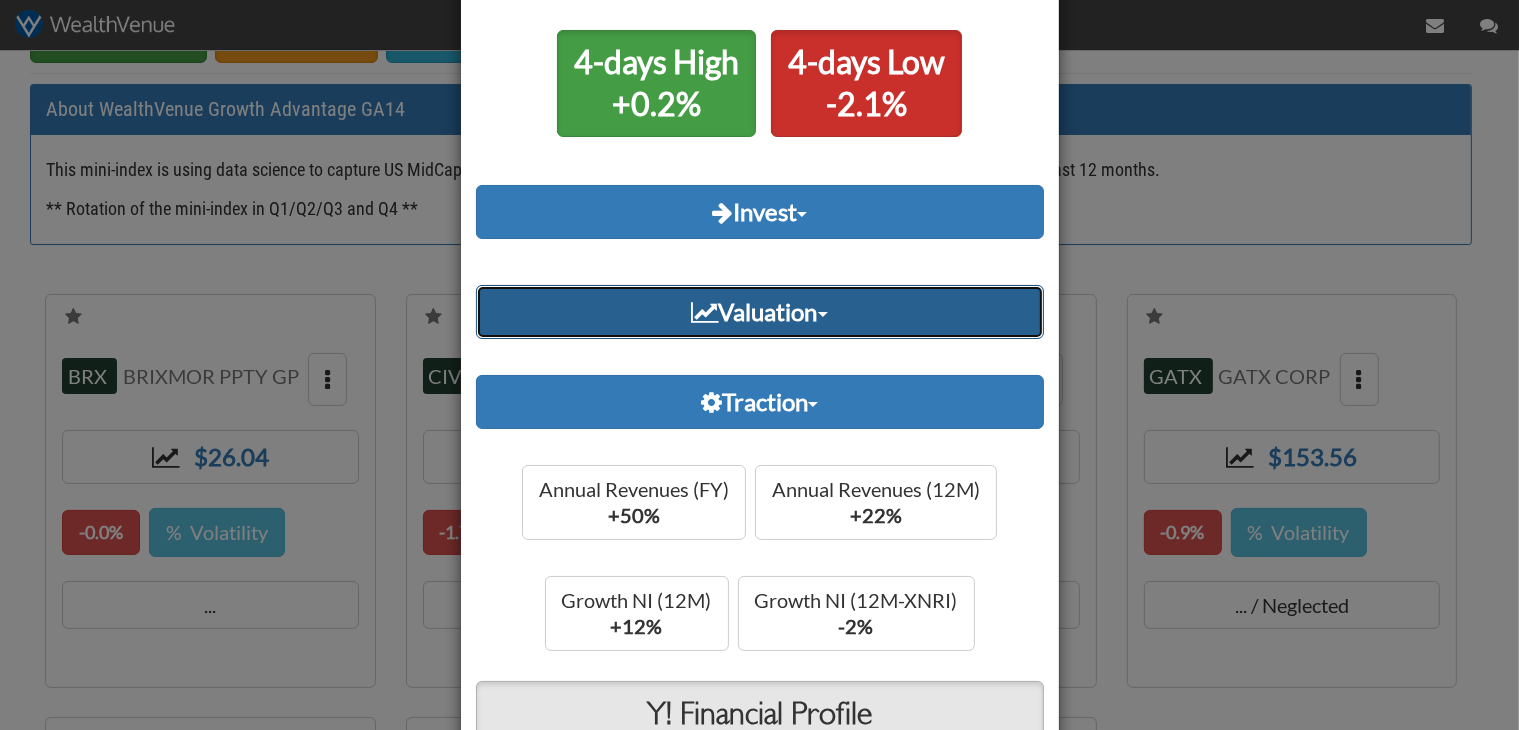 click on "Valuation" at bounding box center (760, 312) 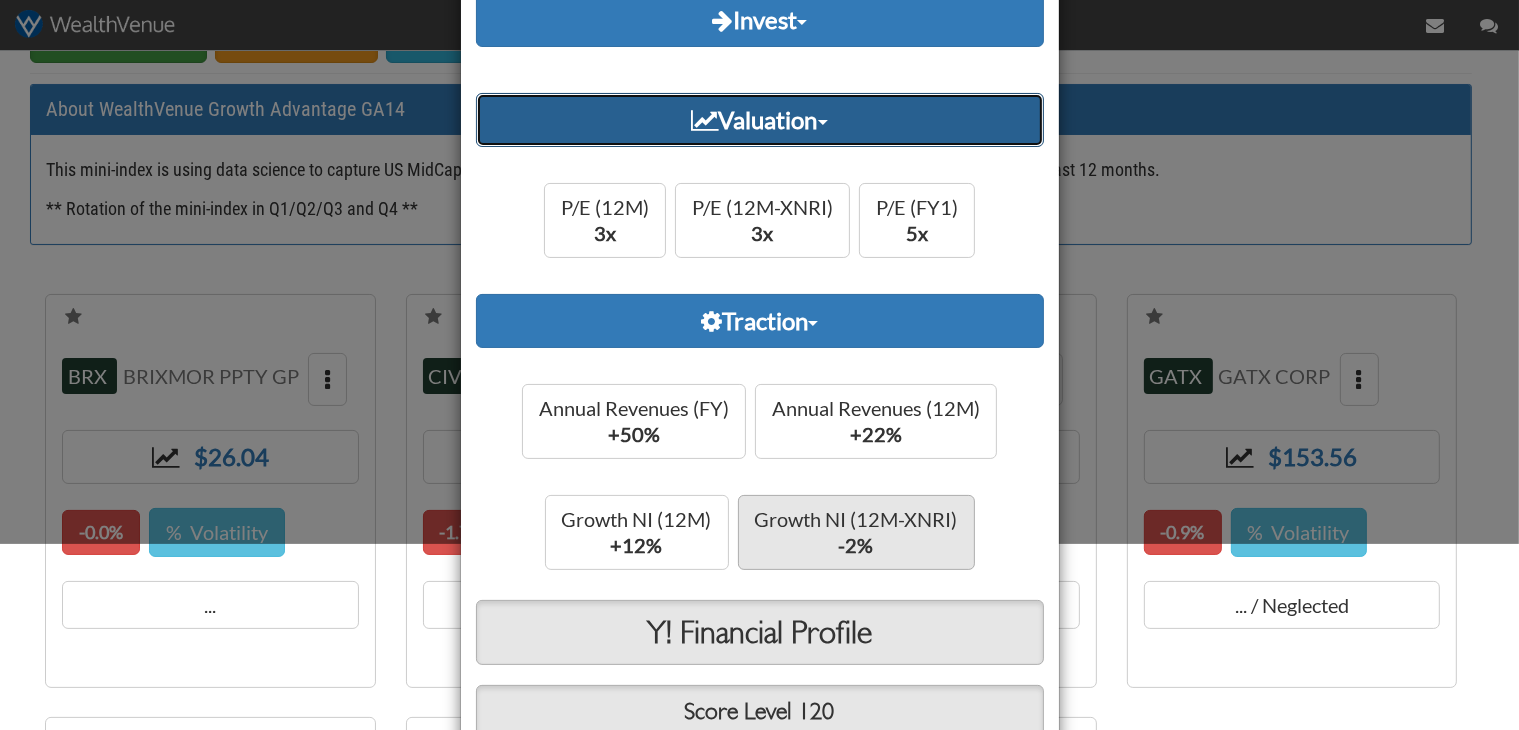 scroll, scrollTop: 384, scrollLeft: 0, axis: vertical 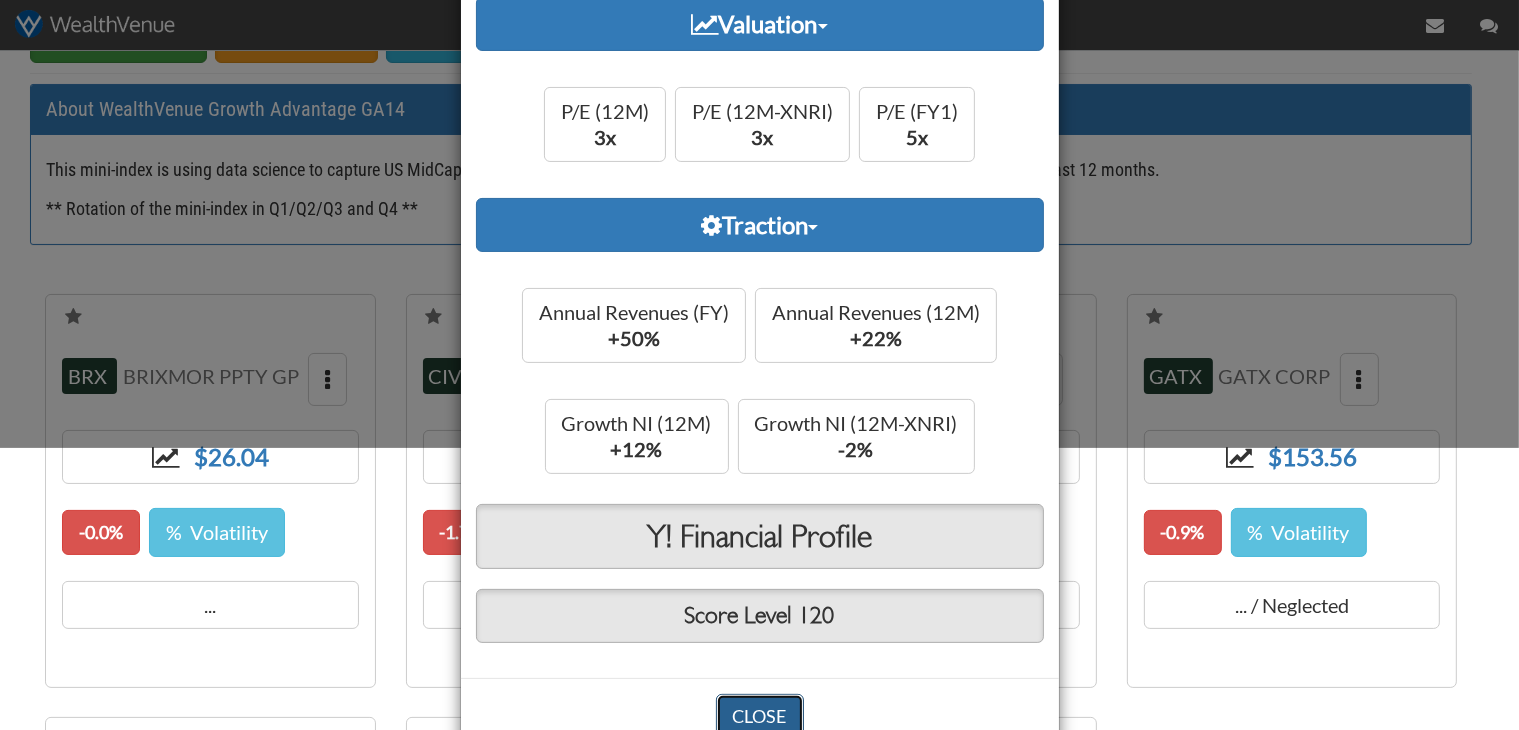 click on "CLOSE" at bounding box center [760, 717] 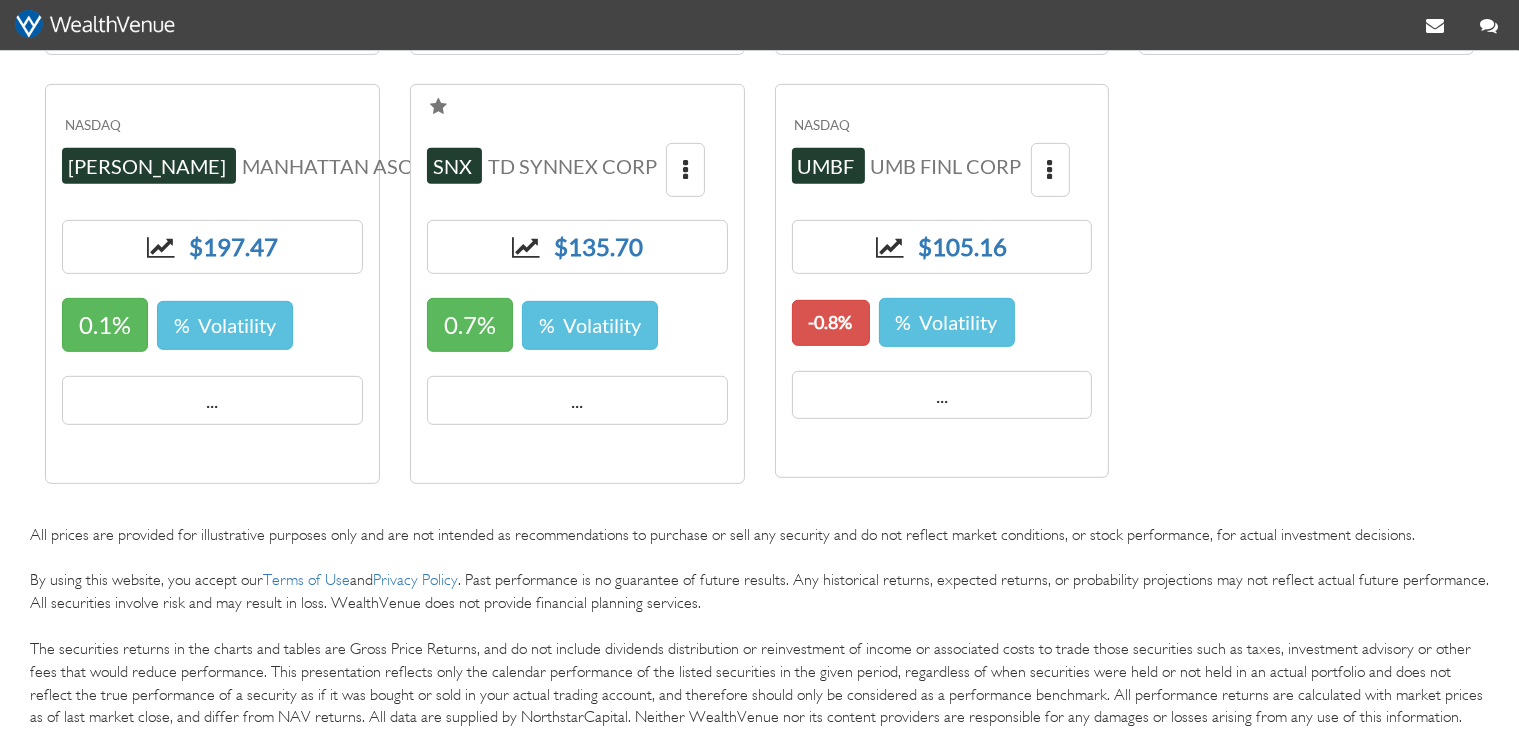 scroll, scrollTop: 528, scrollLeft: 0, axis: vertical 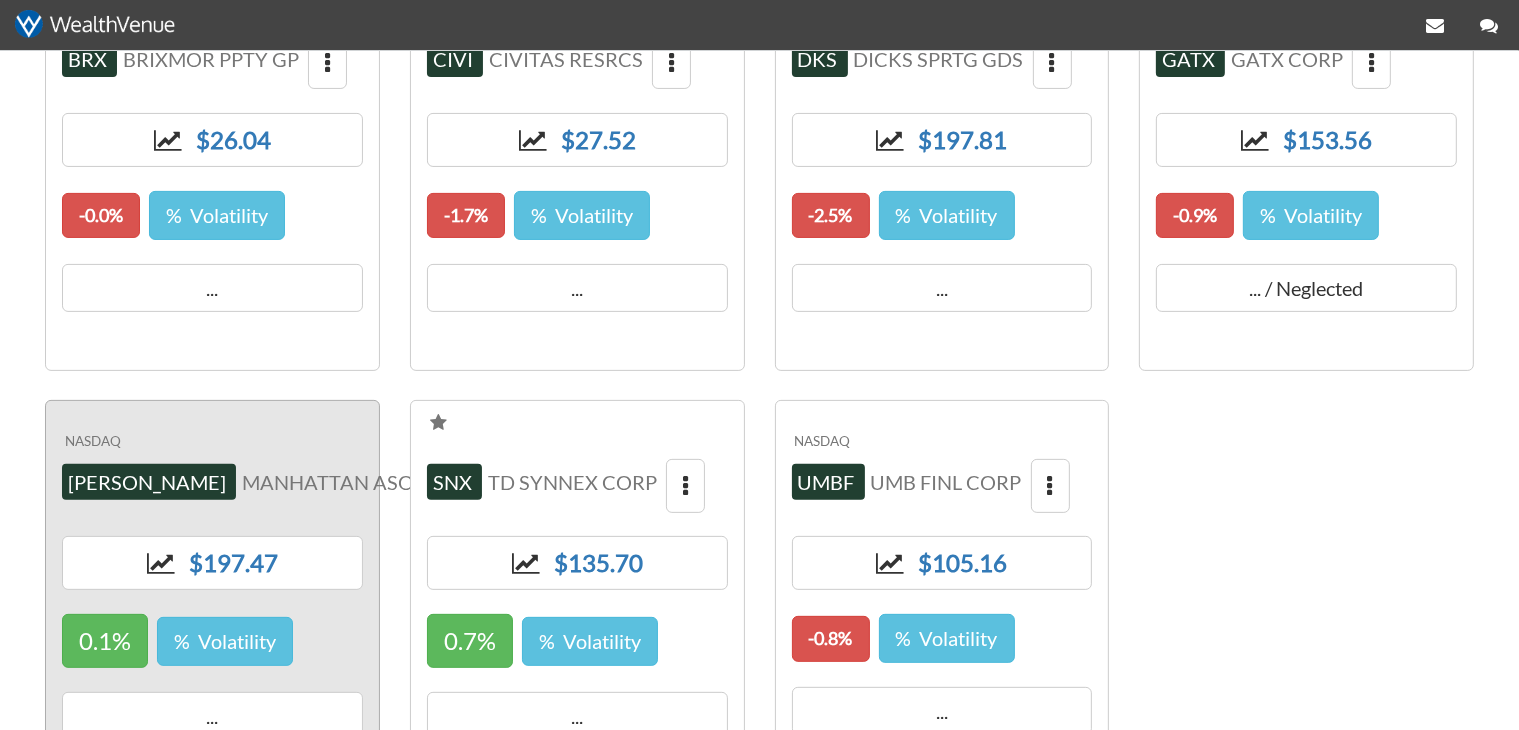 click at bounding box center [456, 486] 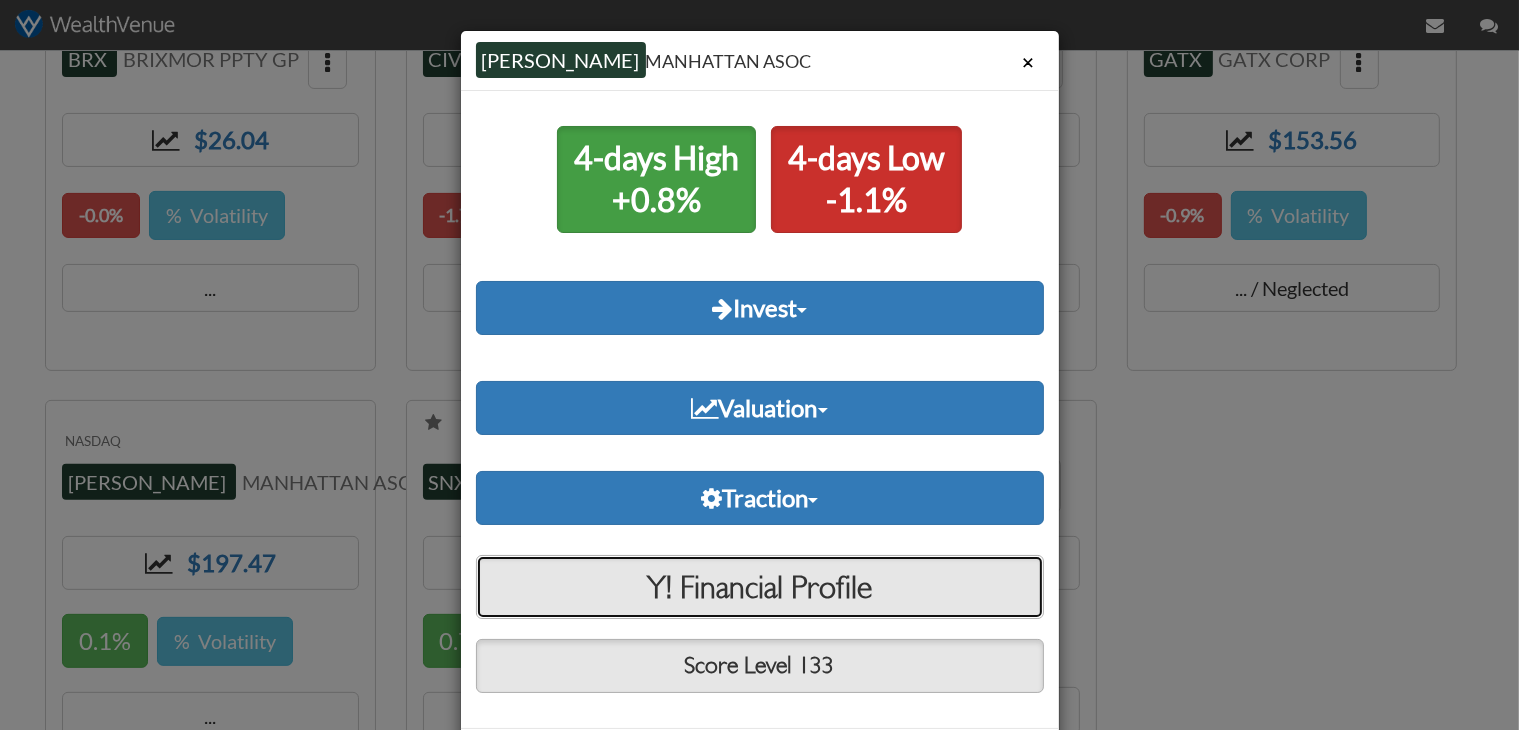 click on "Y! Financial Profile" at bounding box center [760, 587] 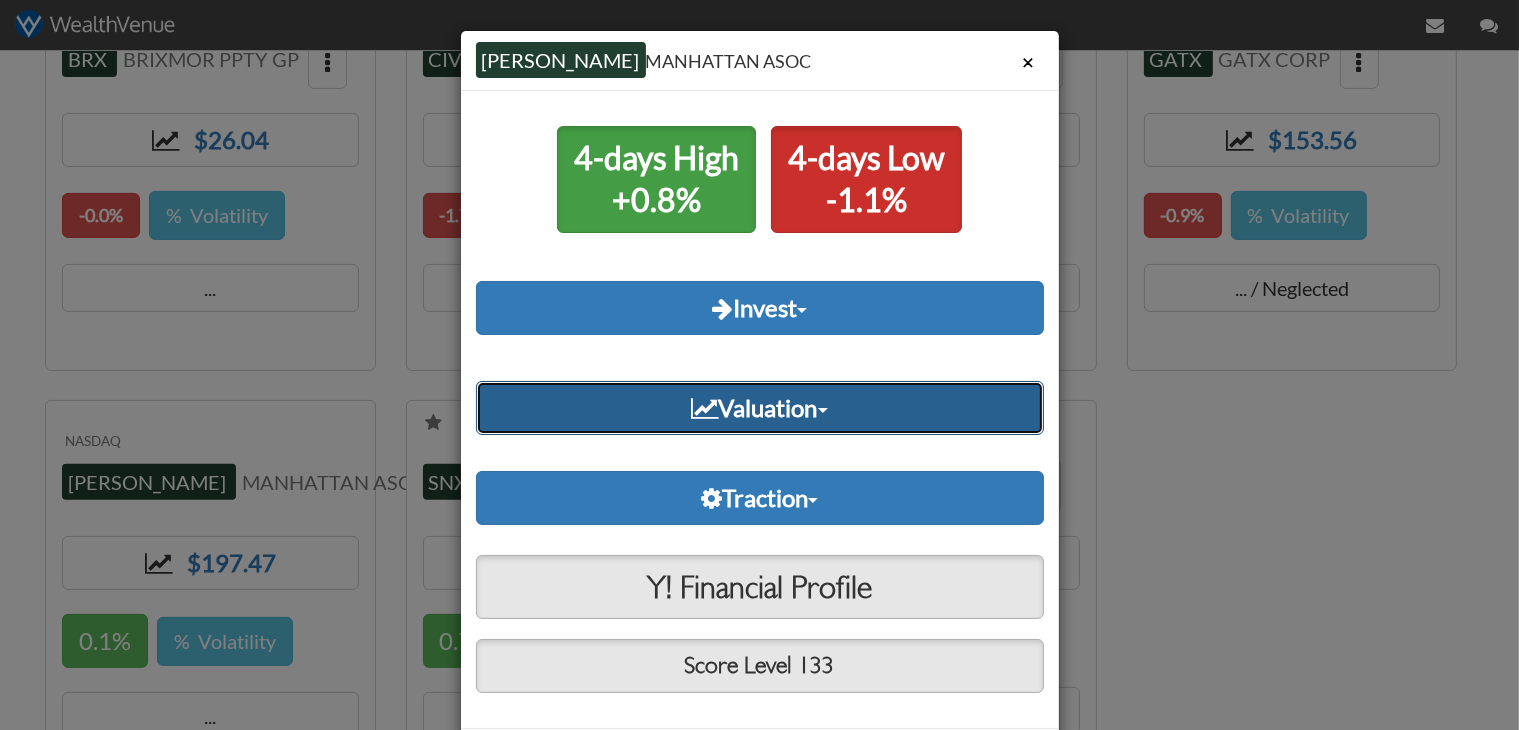 click on "Valuation" at bounding box center [760, 408] 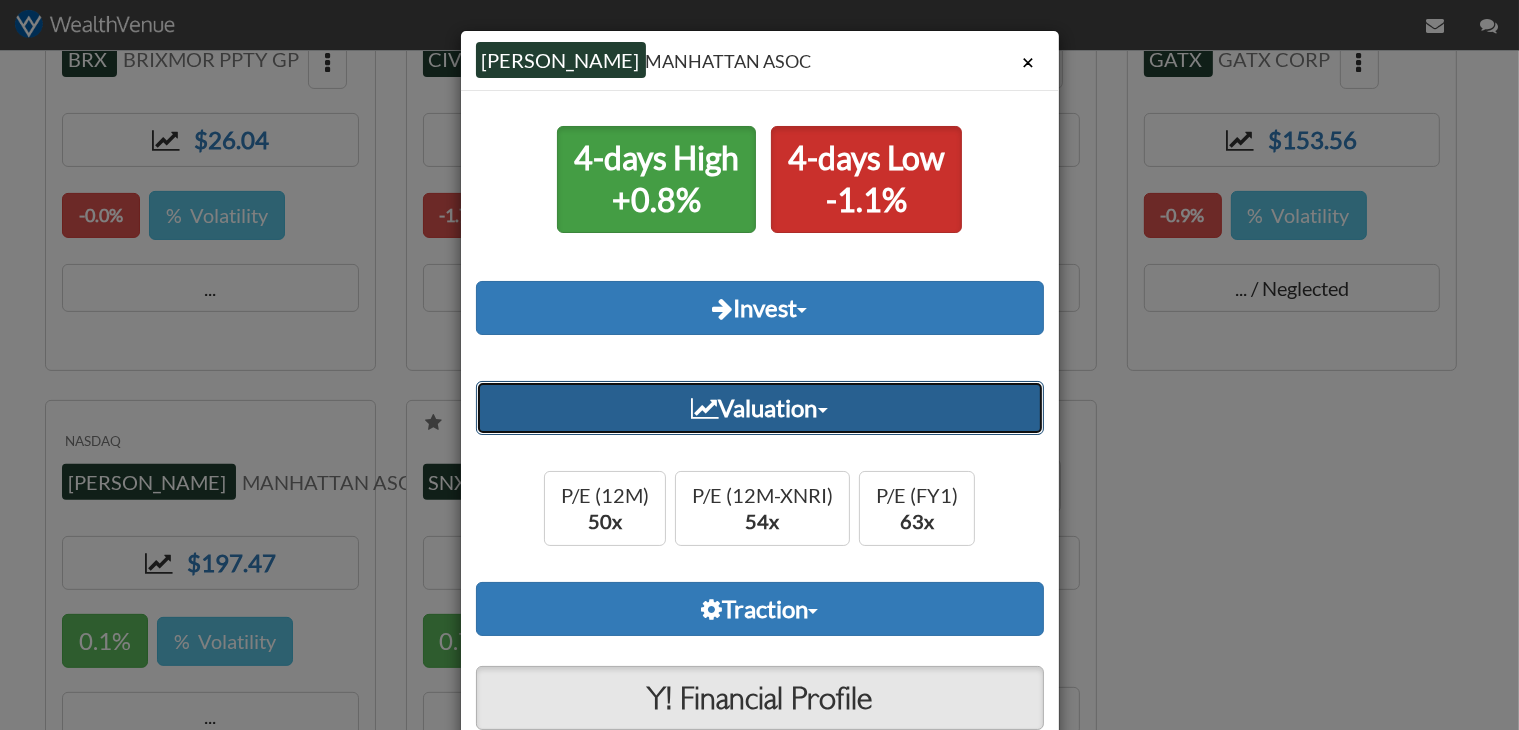 click on "Valuation" at bounding box center (760, 408) 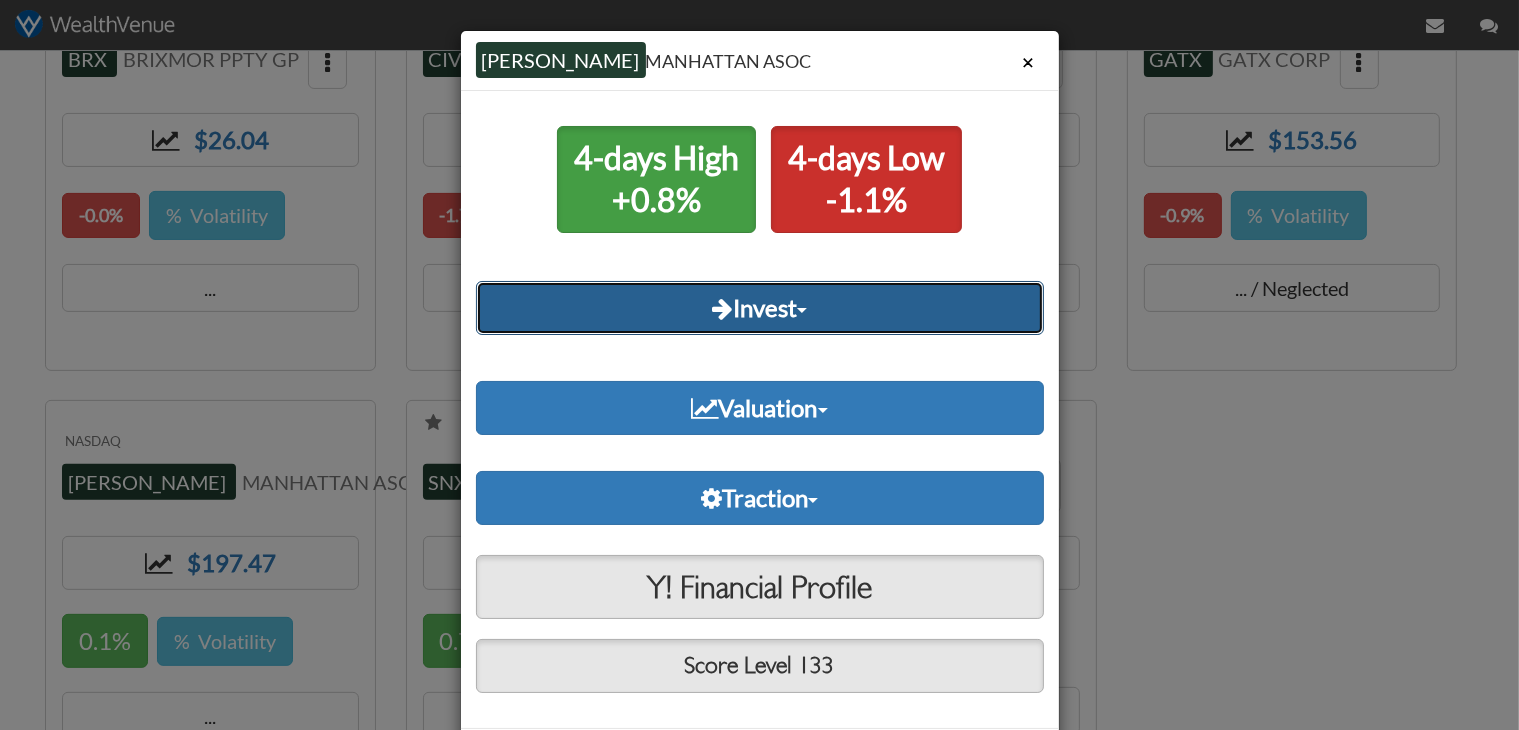click on "Invest" at bounding box center [760, 308] 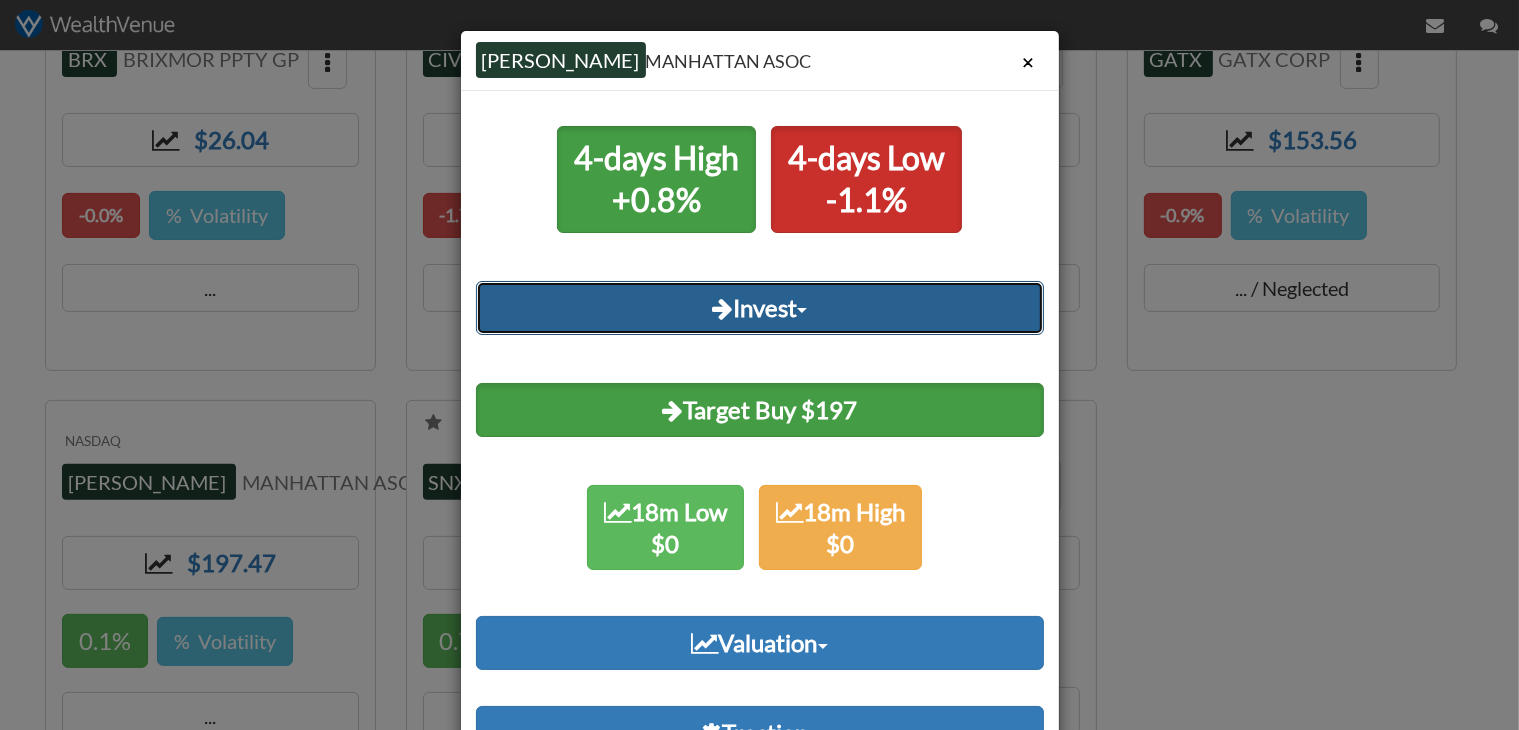 click on "Invest" at bounding box center (760, 308) 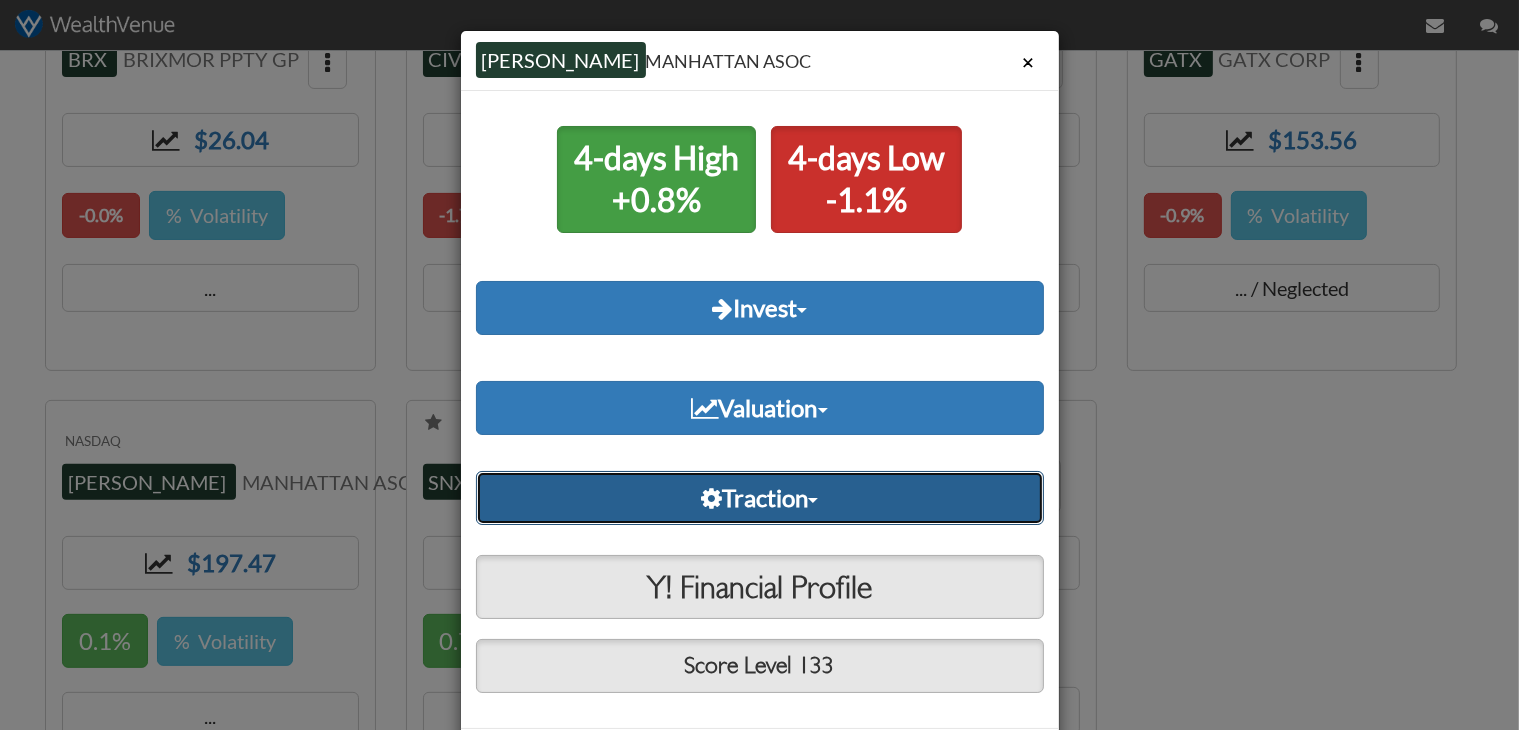 click on "Traction" at bounding box center (760, 498) 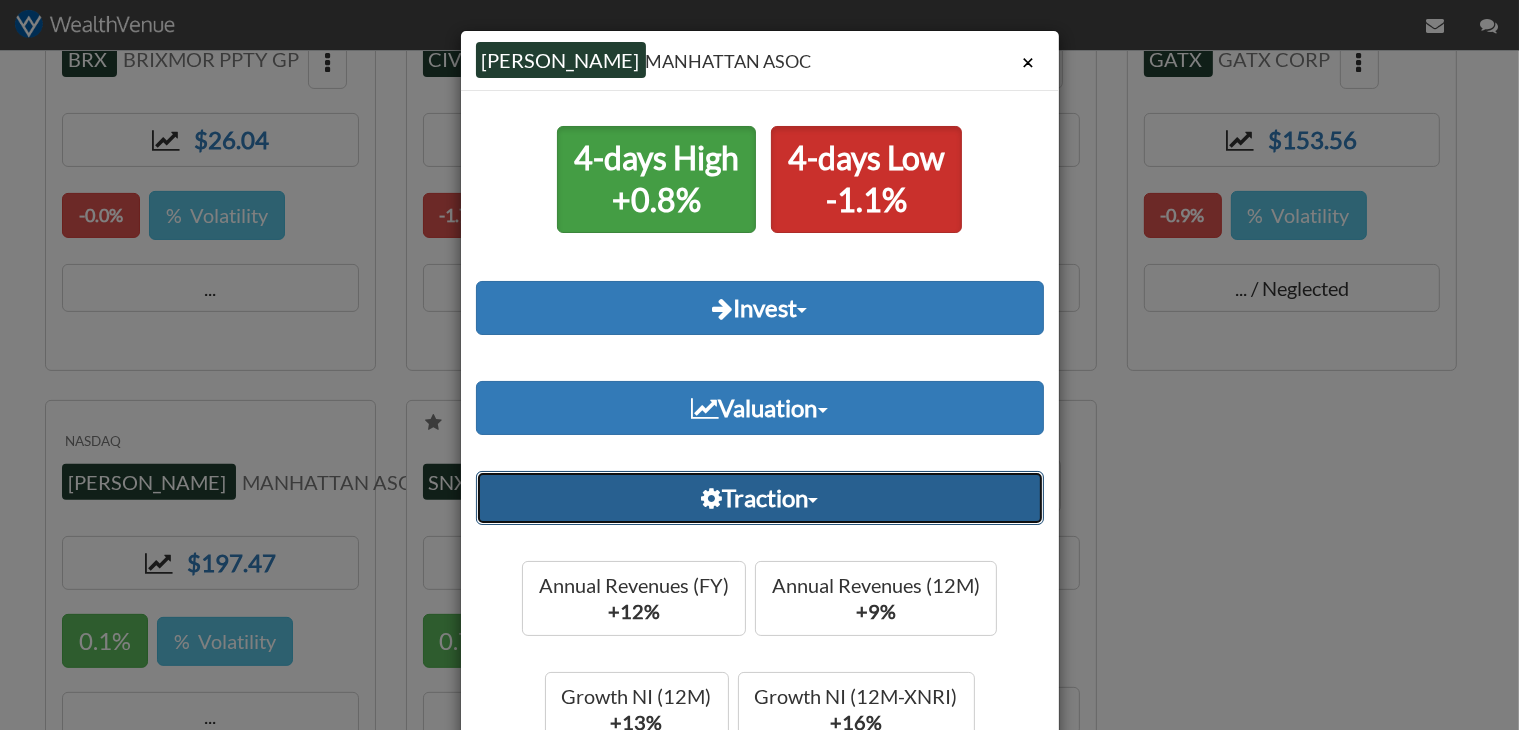 scroll, scrollTop: 96, scrollLeft: 0, axis: vertical 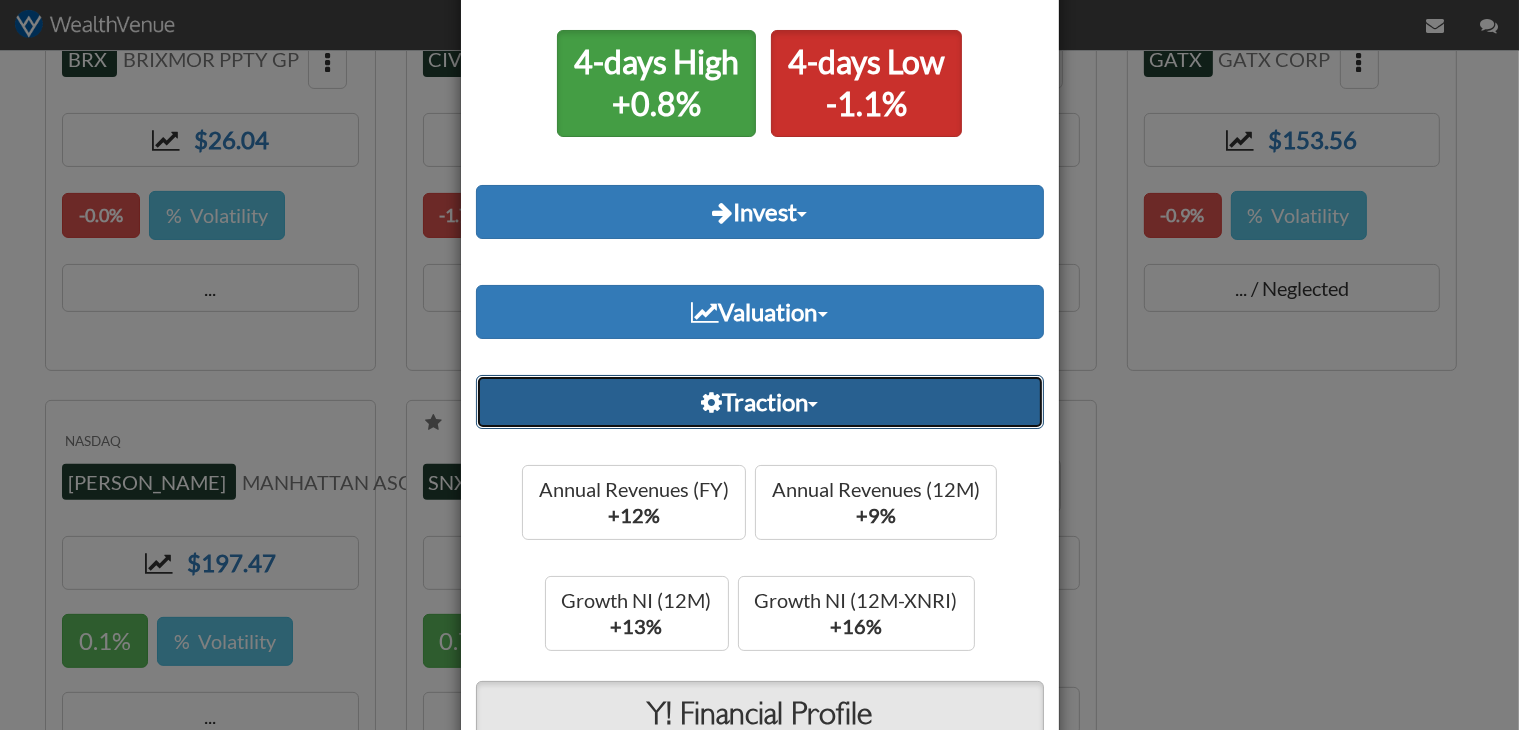 click at bounding box center (813, 404) 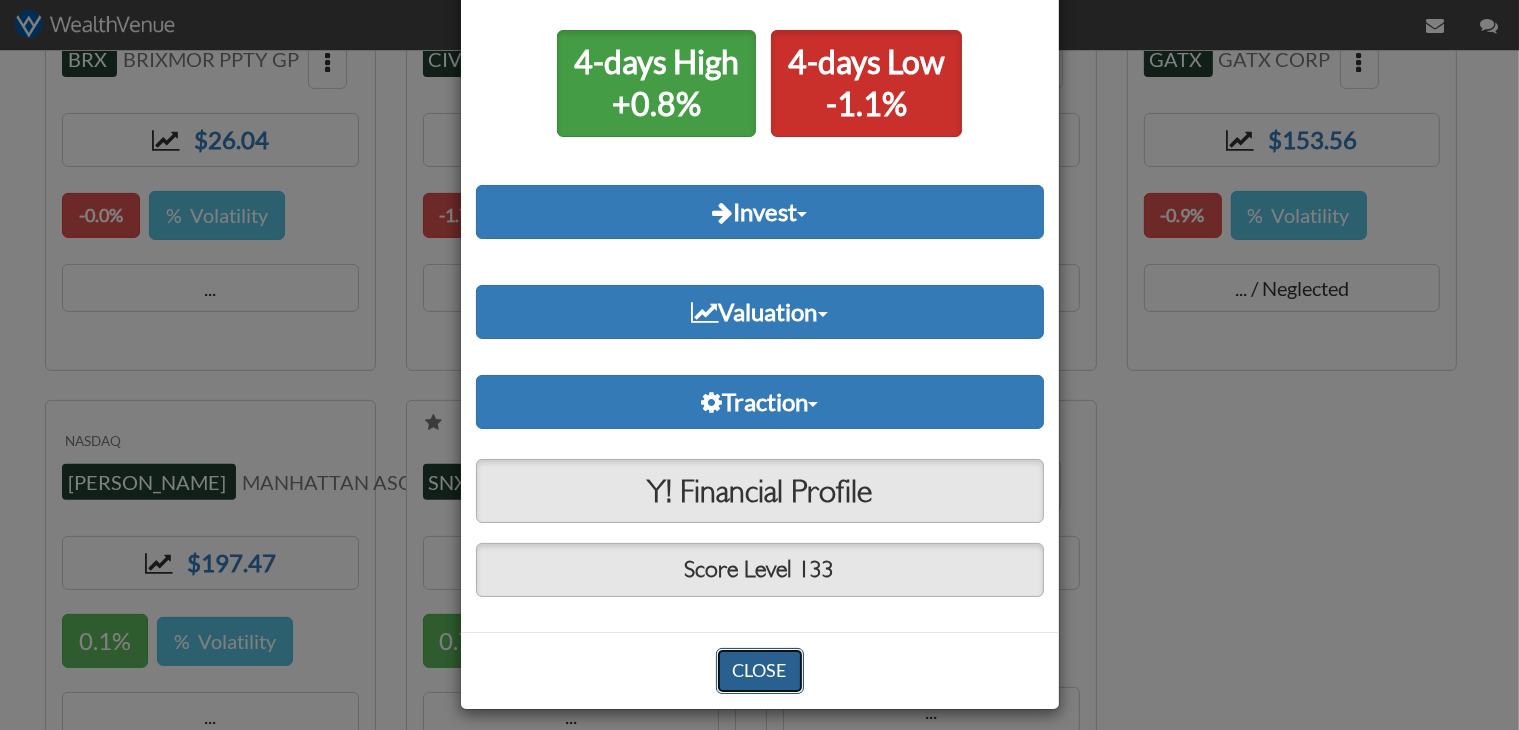 click on "CLOSE" at bounding box center [760, 671] 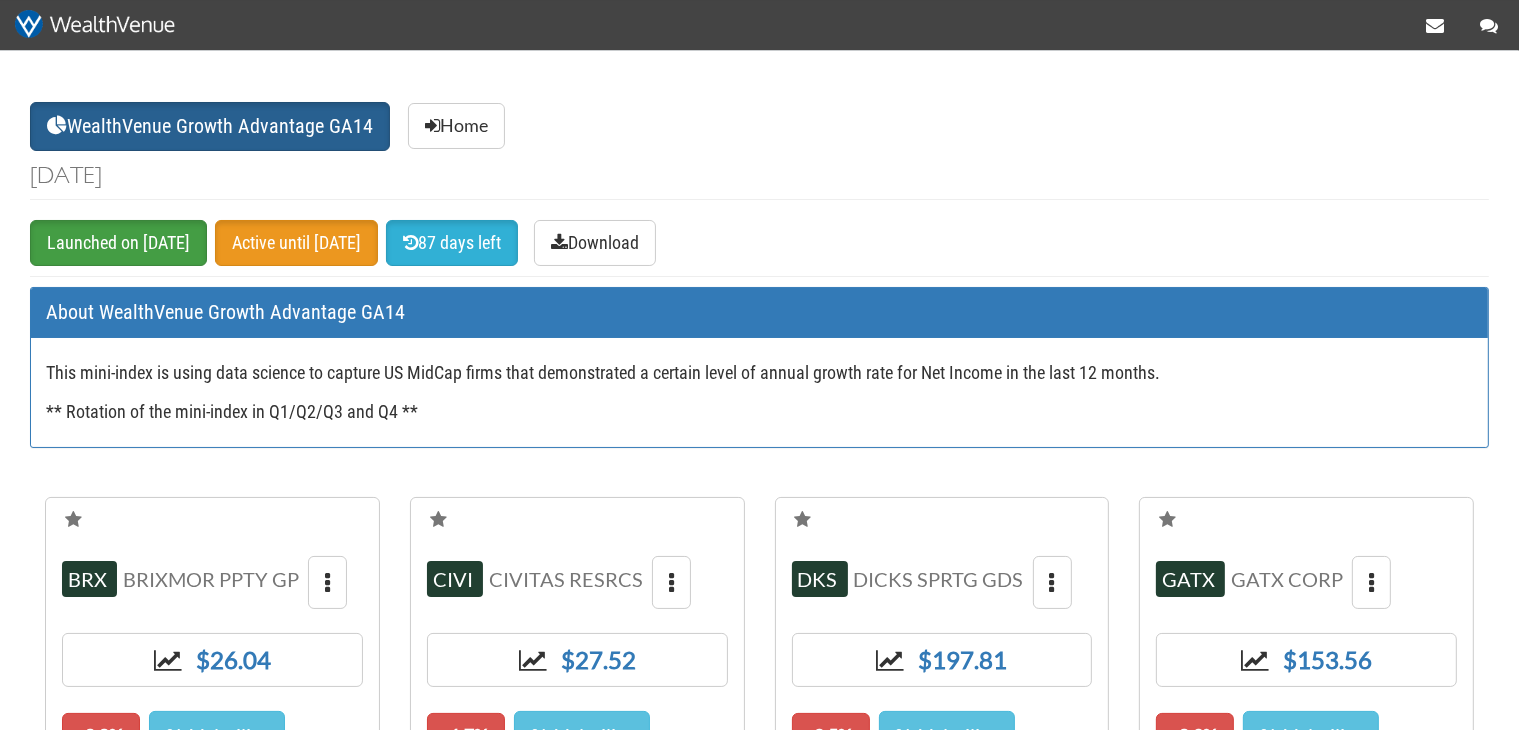 scroll, scrollTop: 0, scrollLeft: 0, axis: both 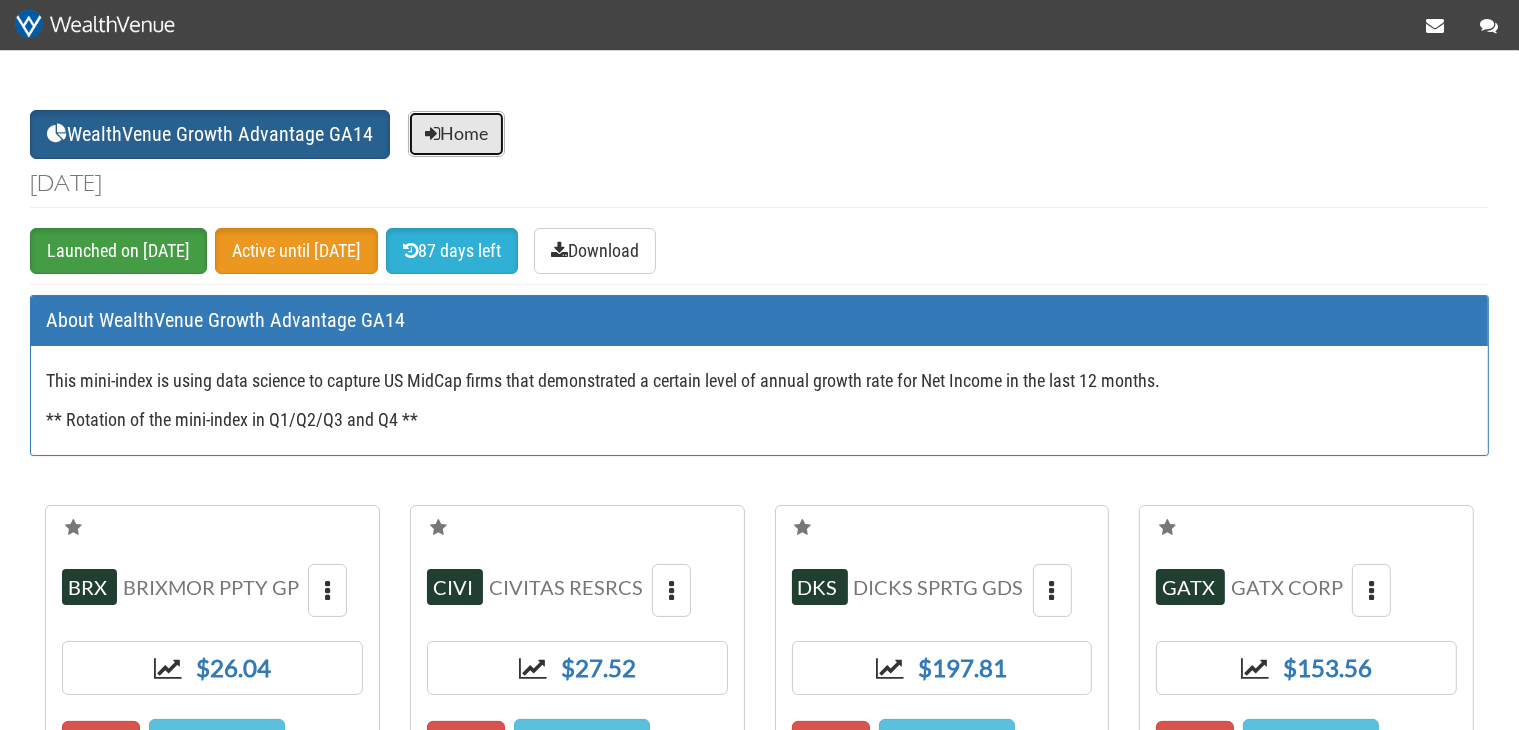 click on "Home" at bounding box center [456, 134] 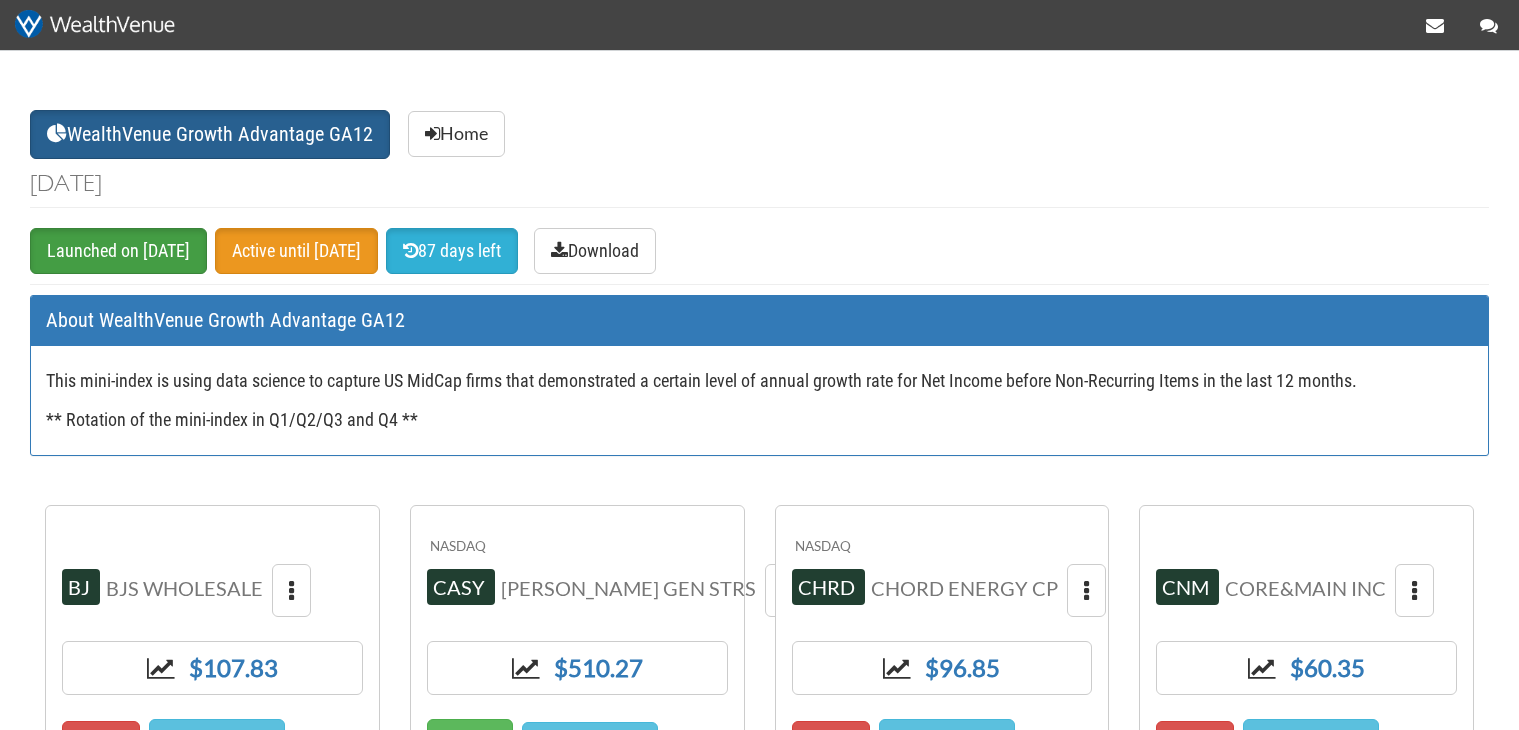 scroll, scrollTop: 0, scrollLeft: 0, axis: both 